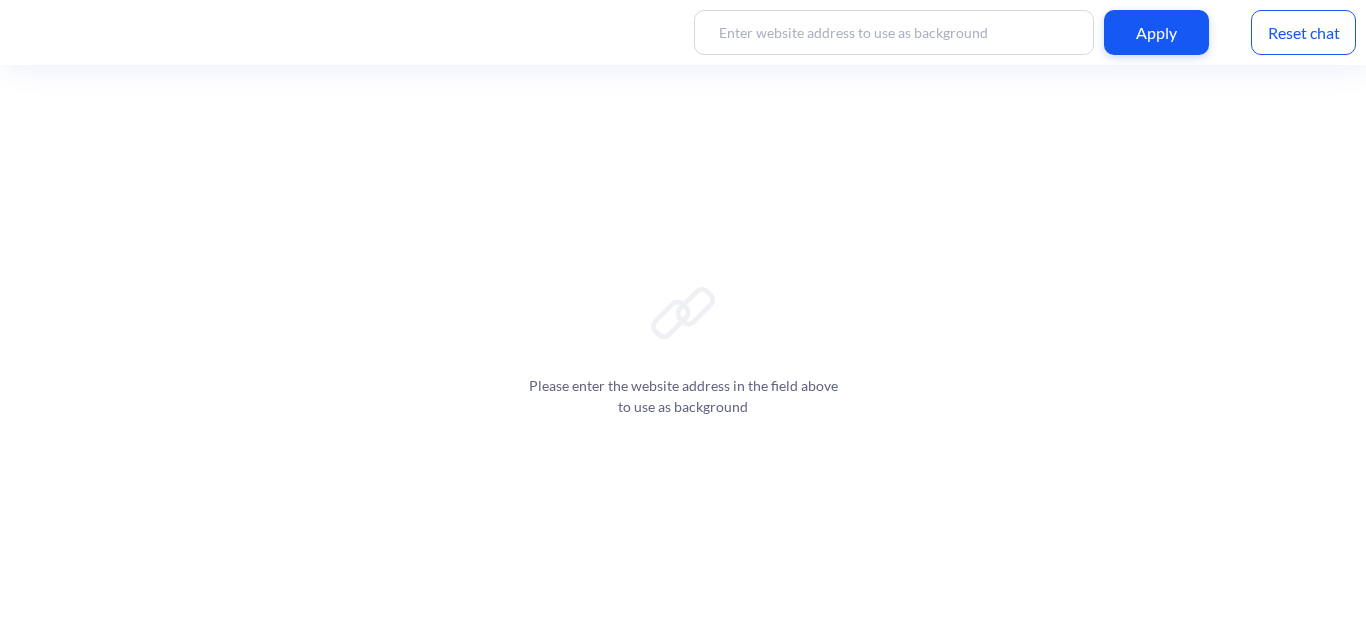 scroll, scrollTop: 0, scrollLeft: 0, axis: both 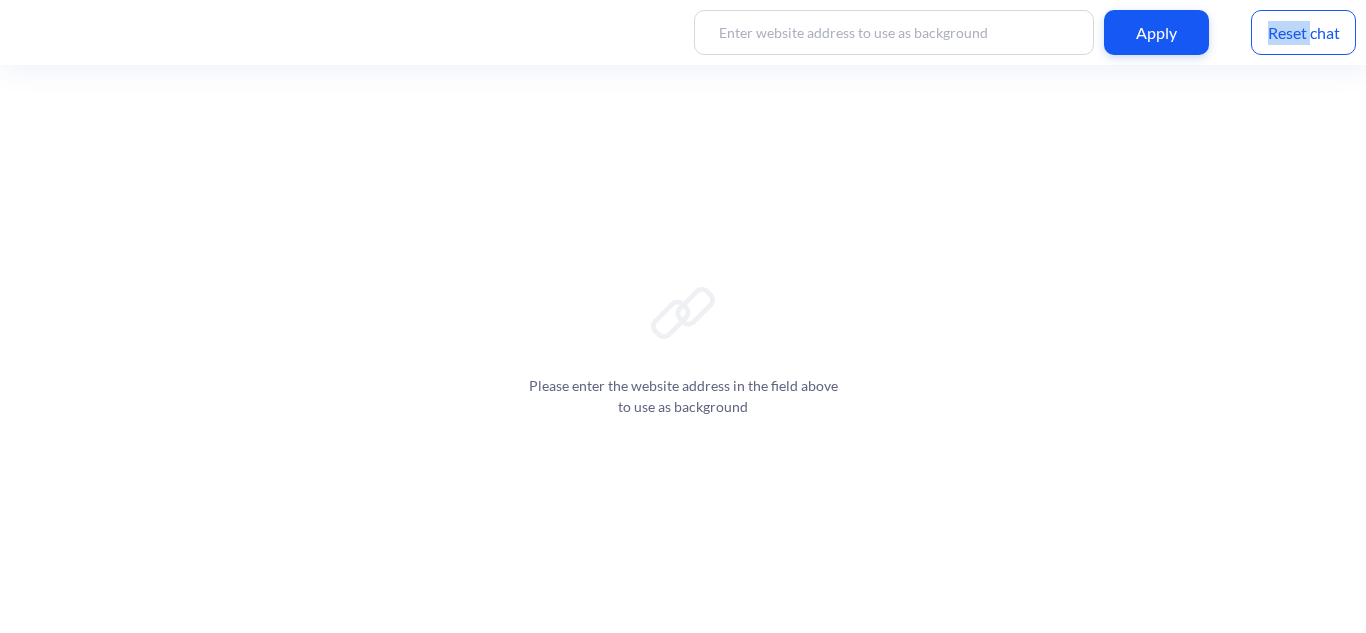 click on "Reset chat" at bounding box center [1303, 32] 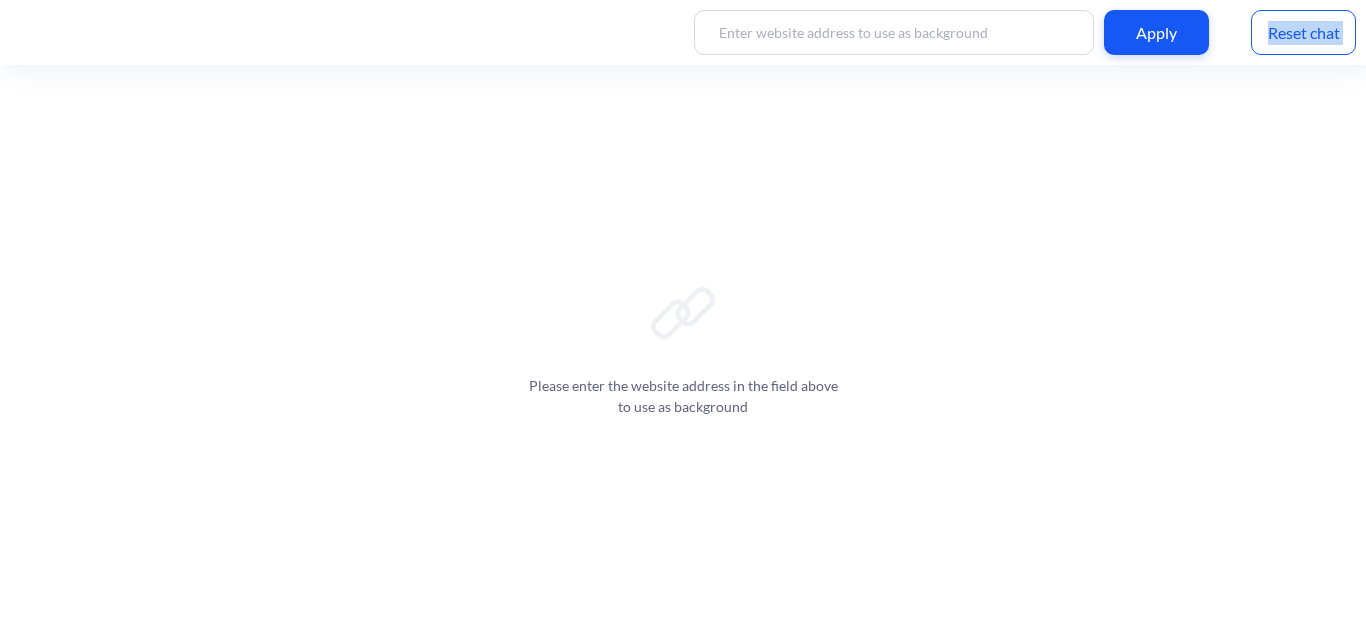 click on "Reset chat" at bounding box center [1303, 32] 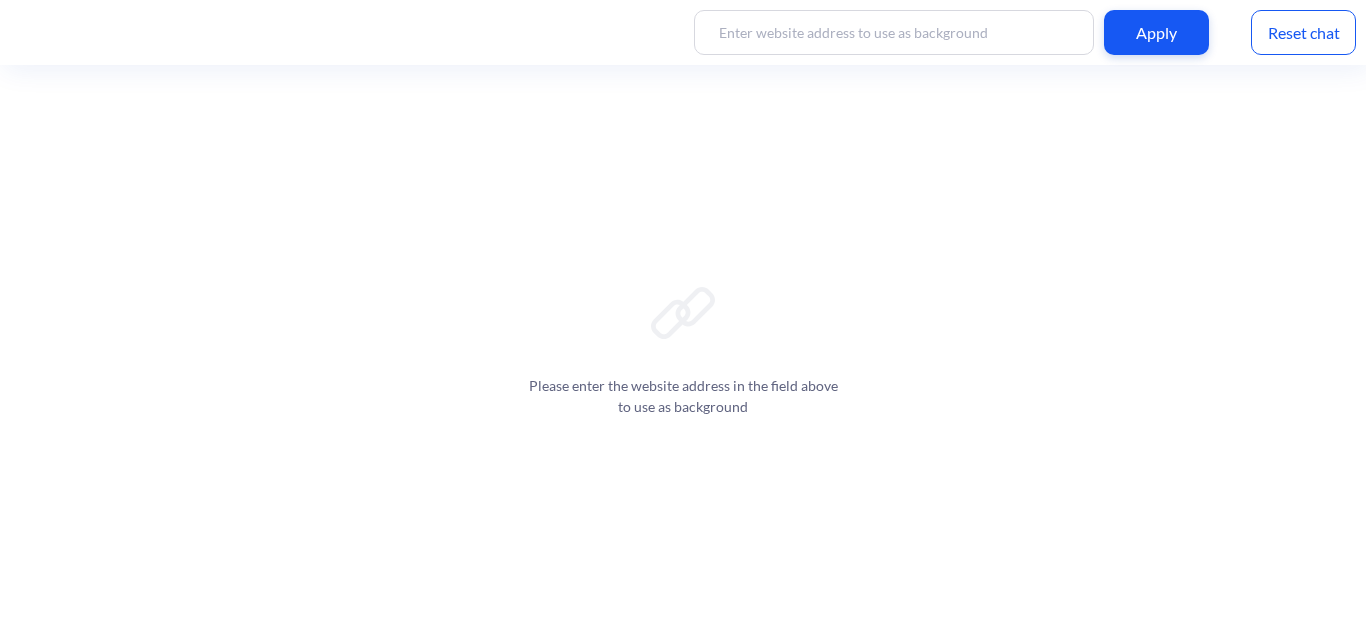 scroll, scrollTop: 0, scrollLeft: 0, axis: both 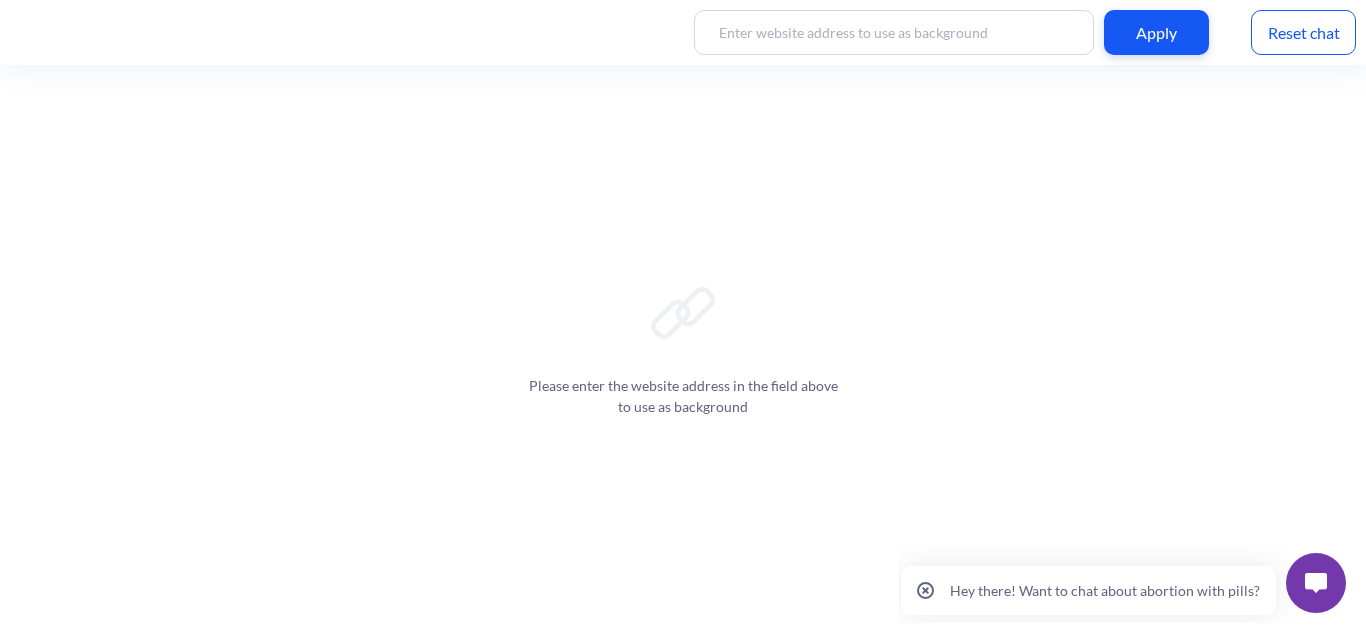 click at bounding box center [1316, 583] 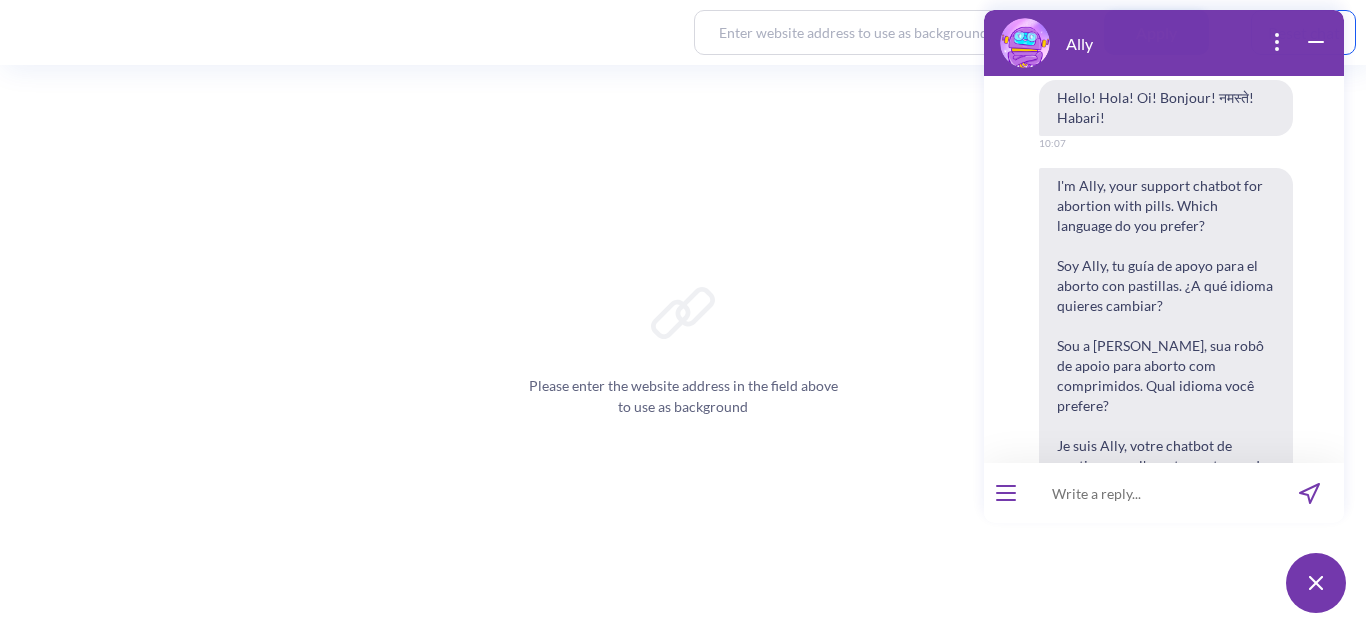 scroll, scrollTop: 337, scrollLeft: 0, axis: vertical 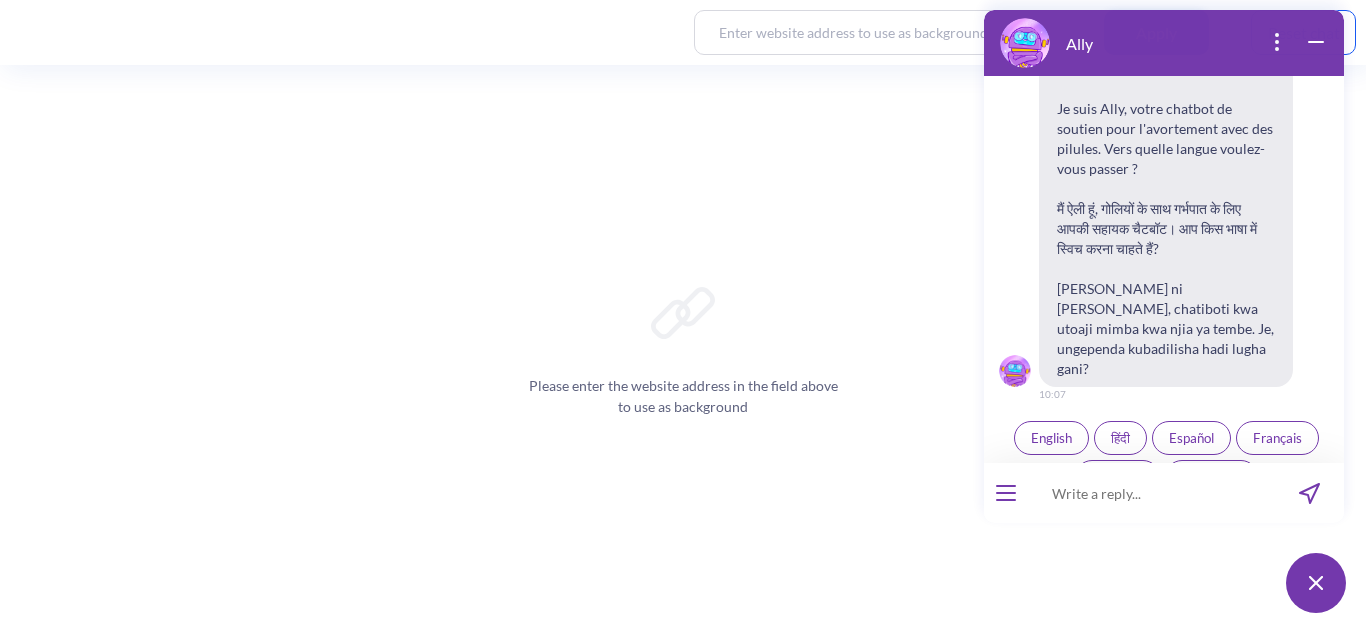 click at bounding box center (1151, 493) 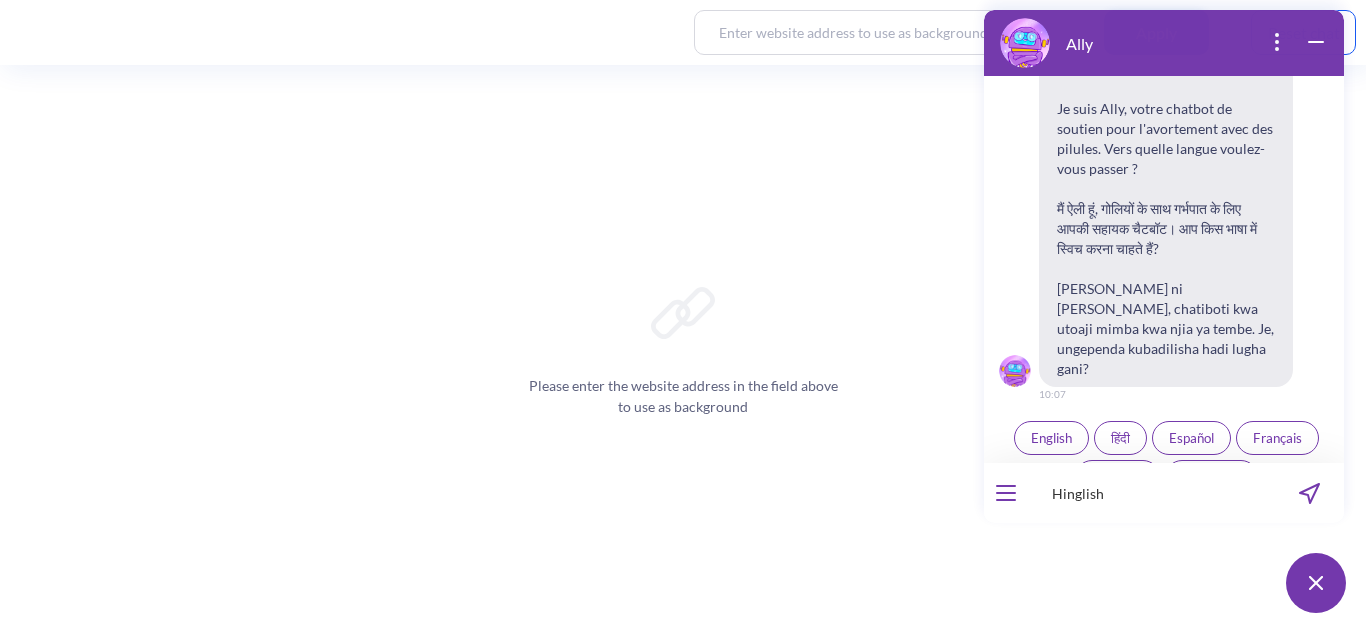 type on "Hinglish" 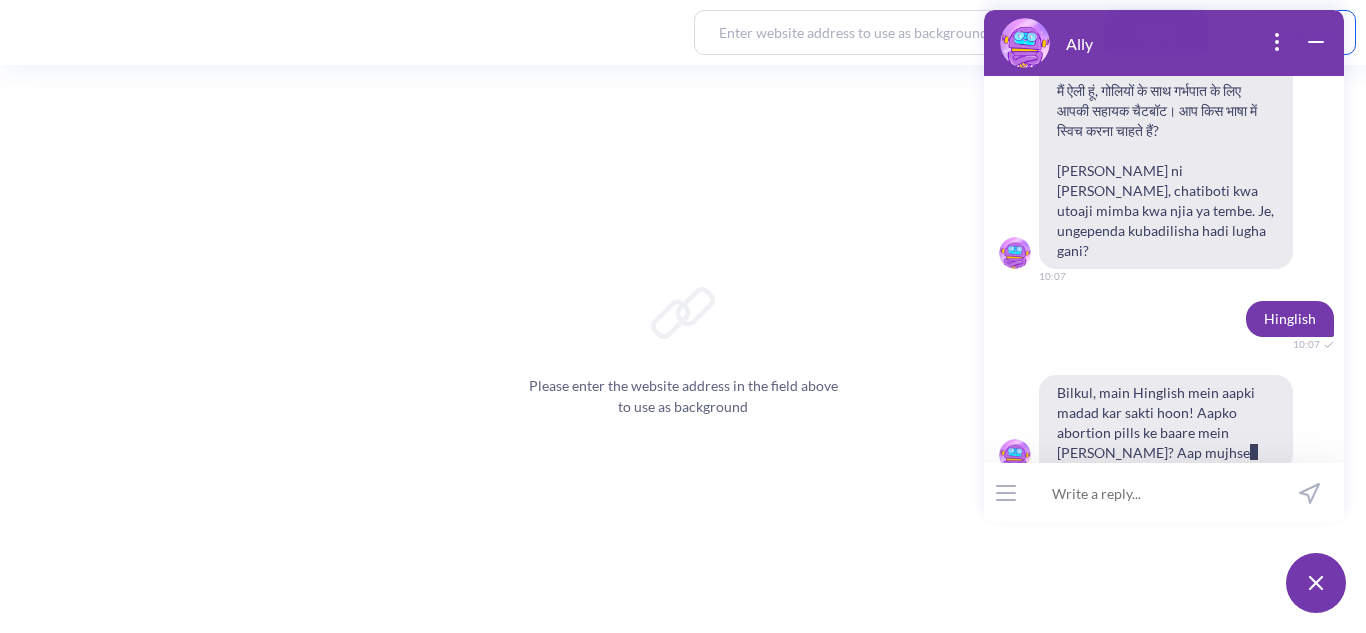 scroll, scrollTop: 475, scrollLeft: 0, axis: vertical 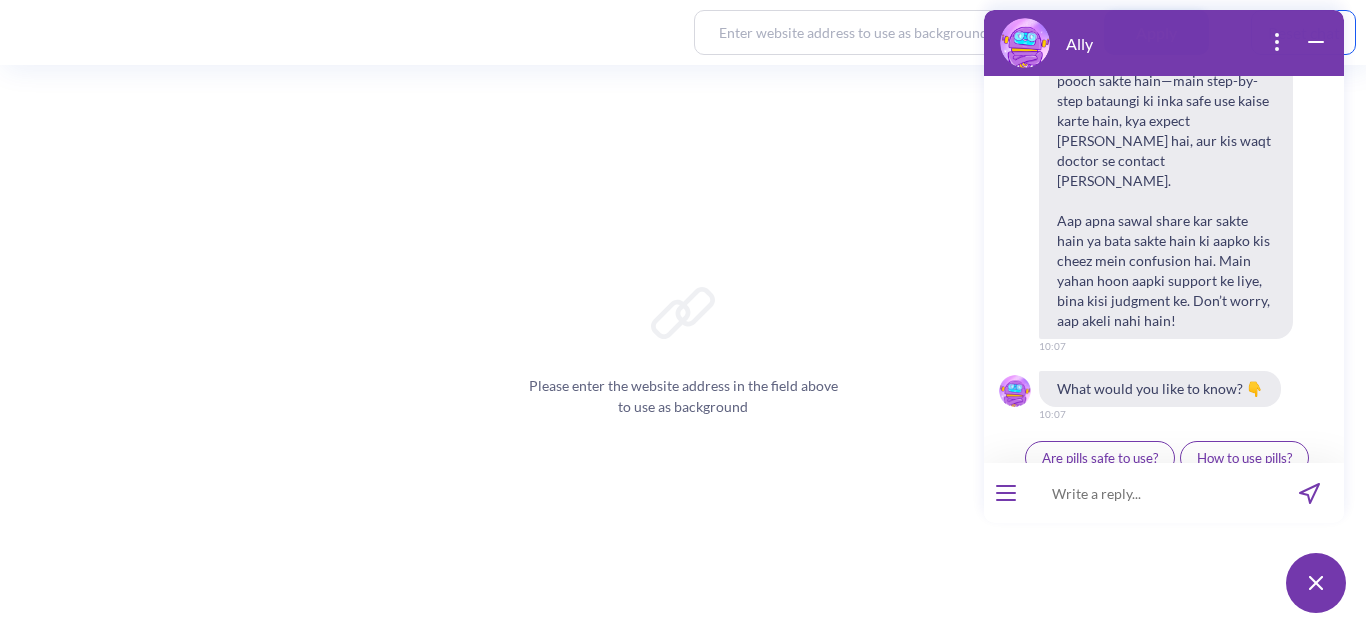 click at bounding box center (1151, 493) 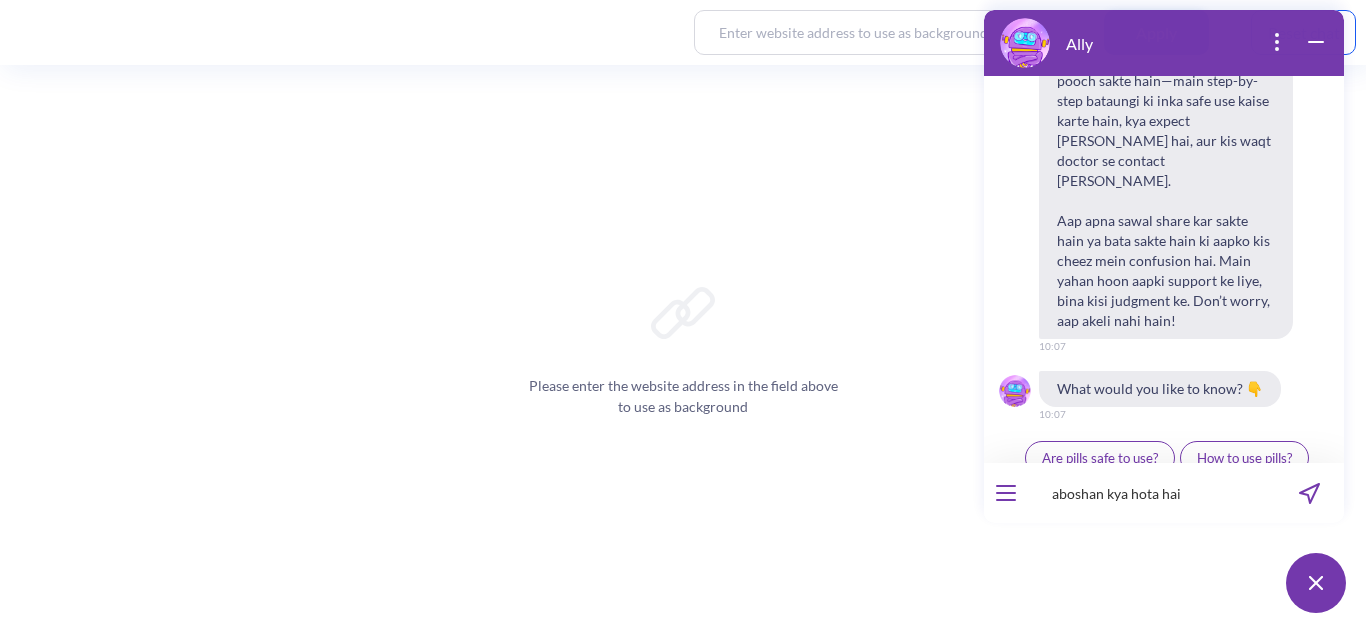 type on "aboshan kya hota hai" 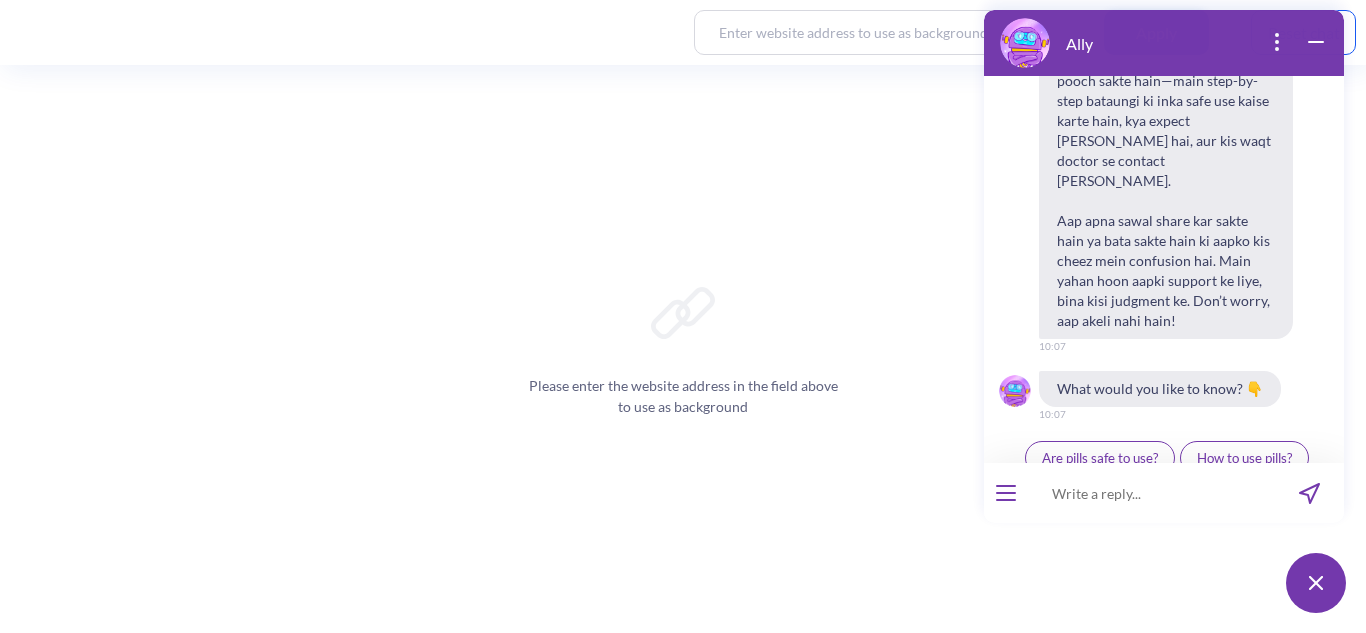 scroll, scrollTop: 831, scrollLeft: 0, axis: vertical 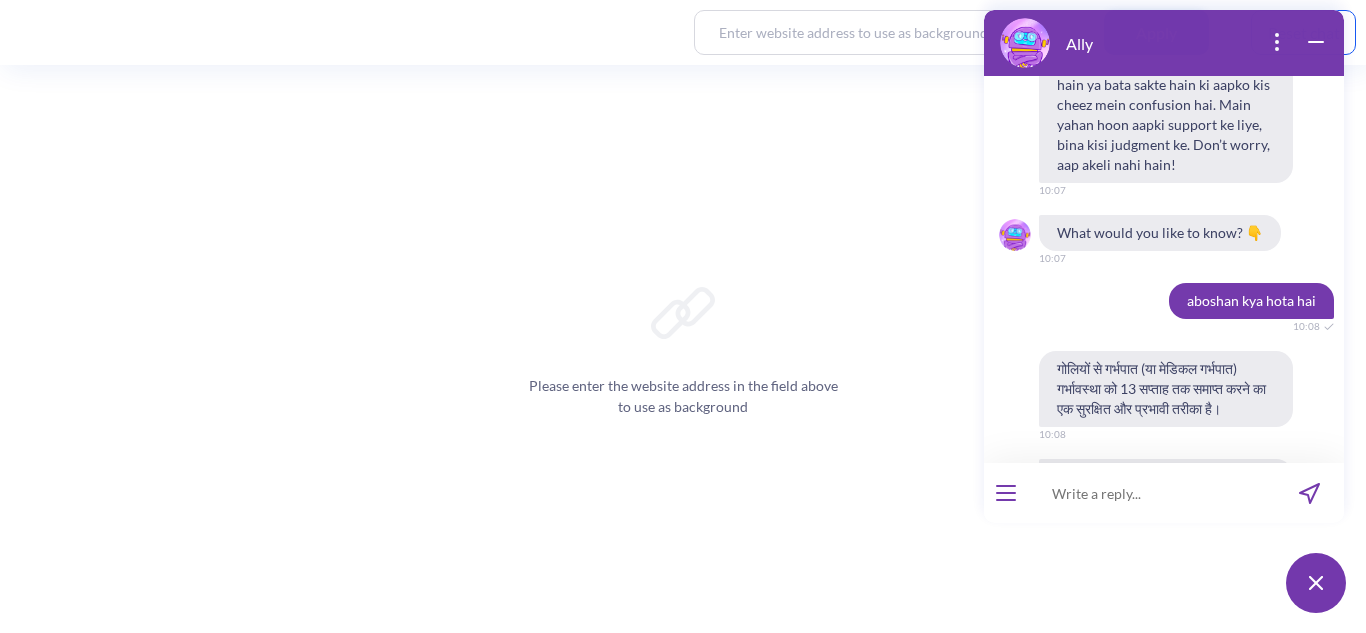 click on "aboshan kya hota hai" at bounding box center (1251, 301) 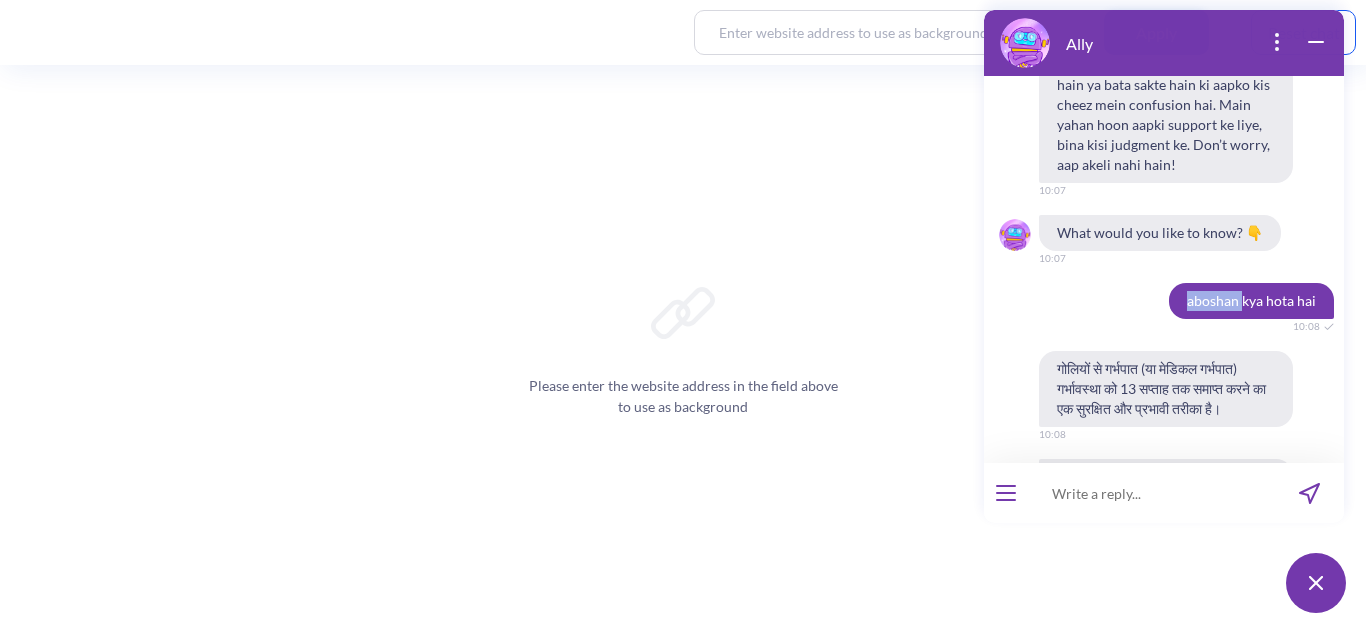 click on "aboshan kya hota hai" at bounding box center (1251, 301) 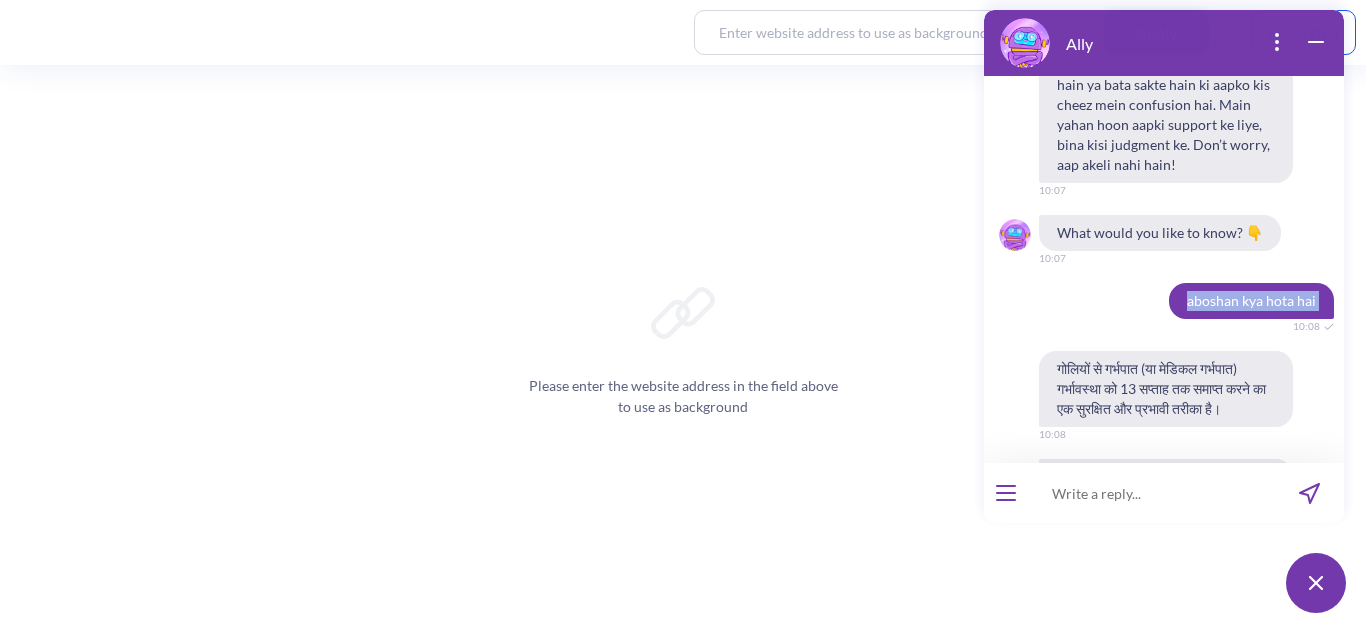 click on "aboshan kya hota hai" at bounding box center (1251, 301) 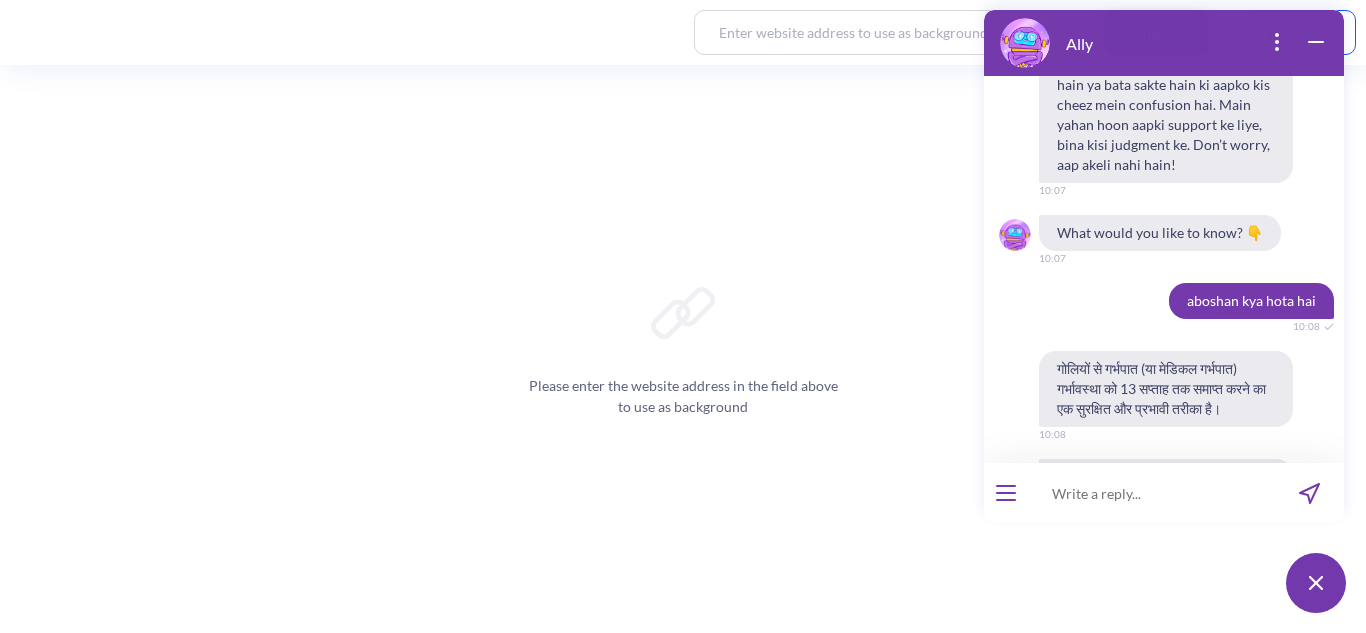 click at bounding box center [1151, 493] 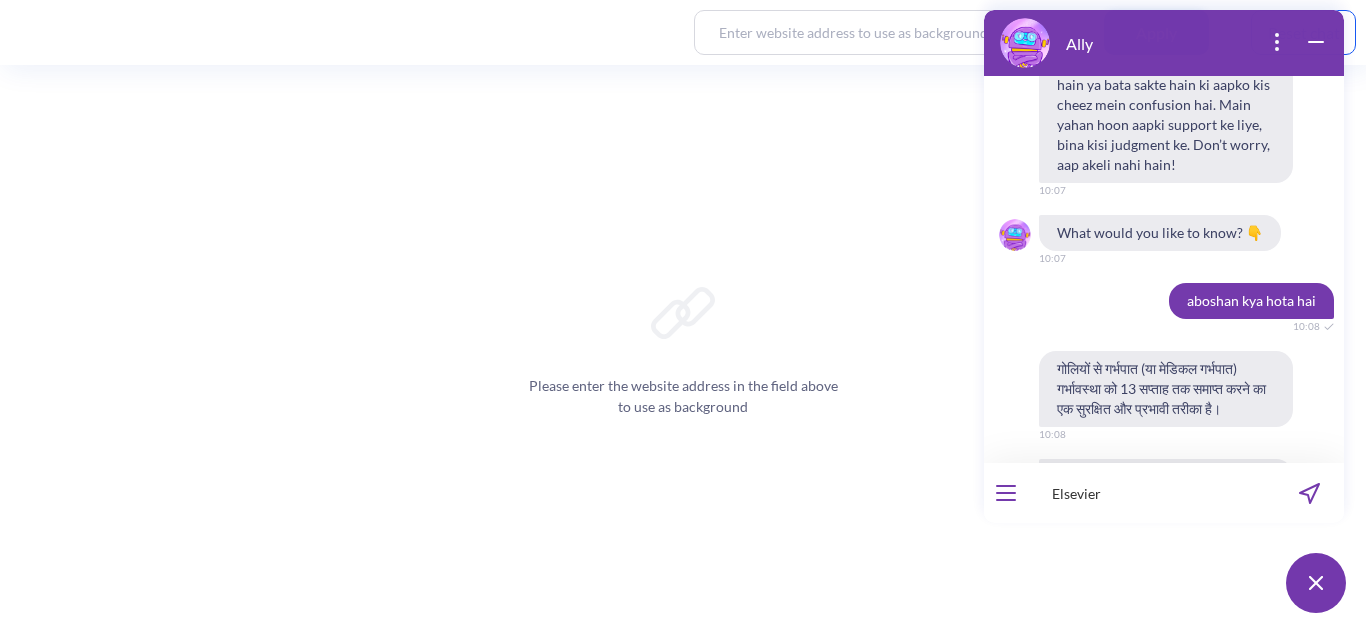 click on "aboshan kya hota hai" at bounding box center (1251, 301) 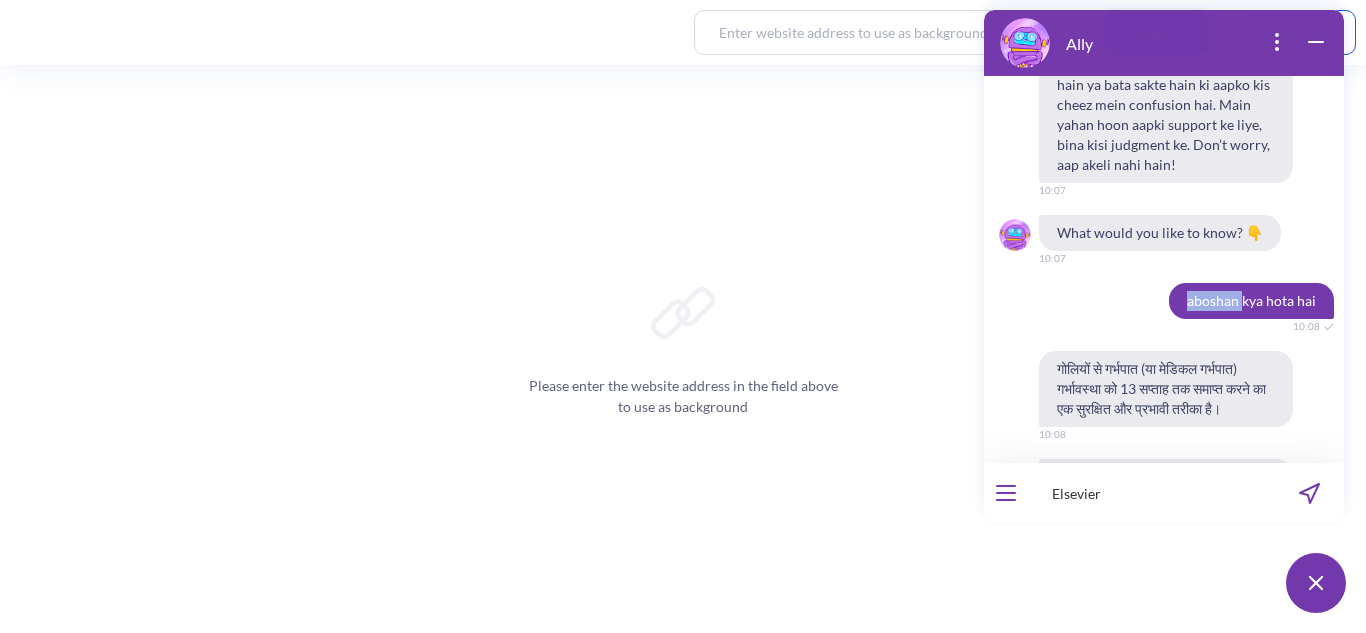 click on "aboshan kya hota hai" at bounding box center (1251, 301) 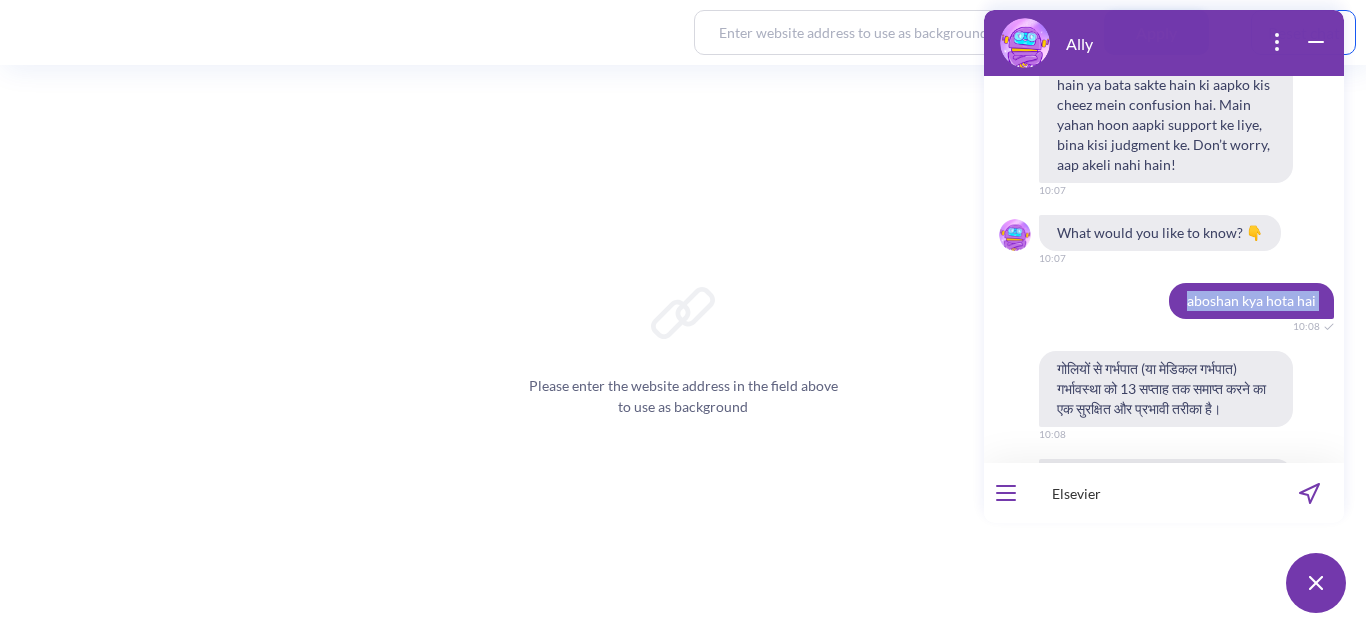 click on "aboshan kya hota hai" at bounding box center (1251, 301) 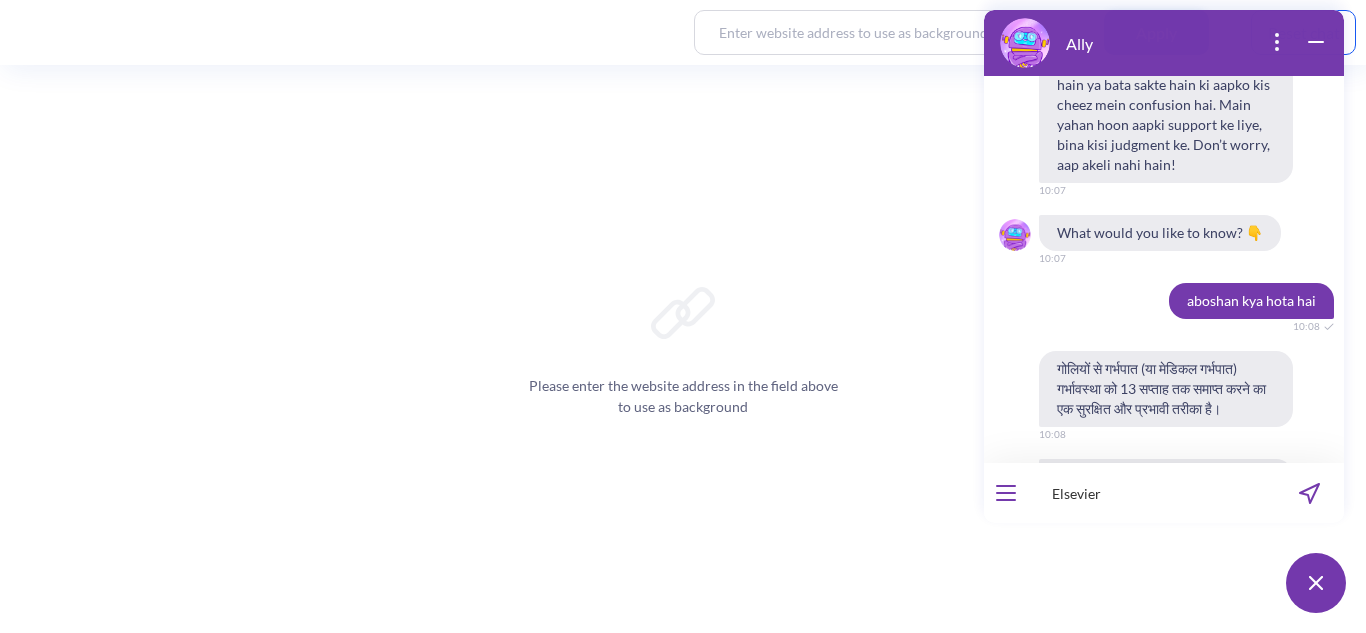 click on "Elsevier" at bounding box center [1151, 493] 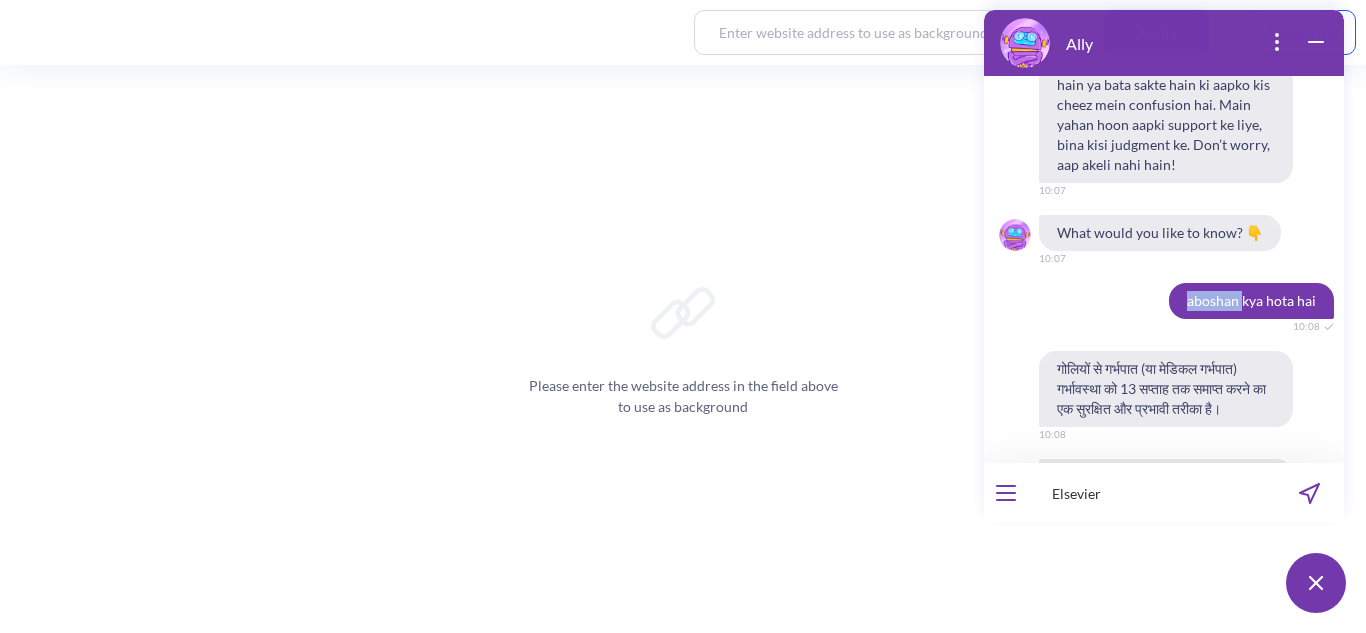 click on "aboshan kya hota hai" at bounding box center [1251, 301] 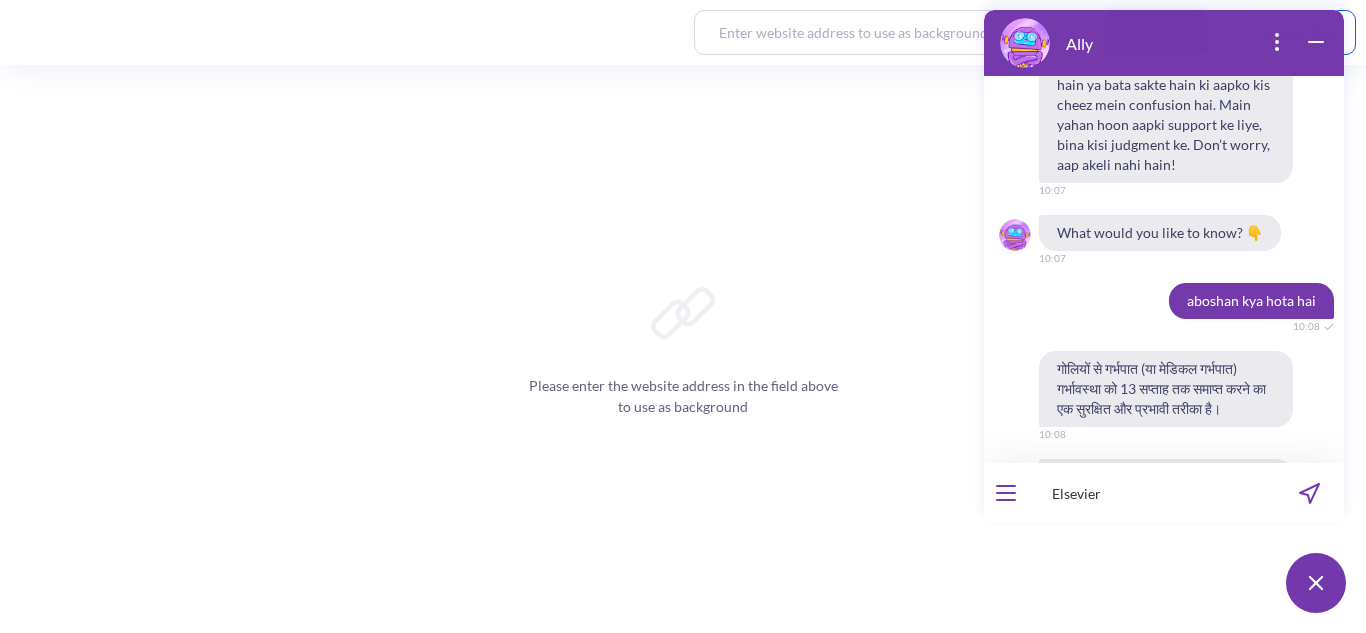 click on "Elsevier" at bounding box center (1151, 493) 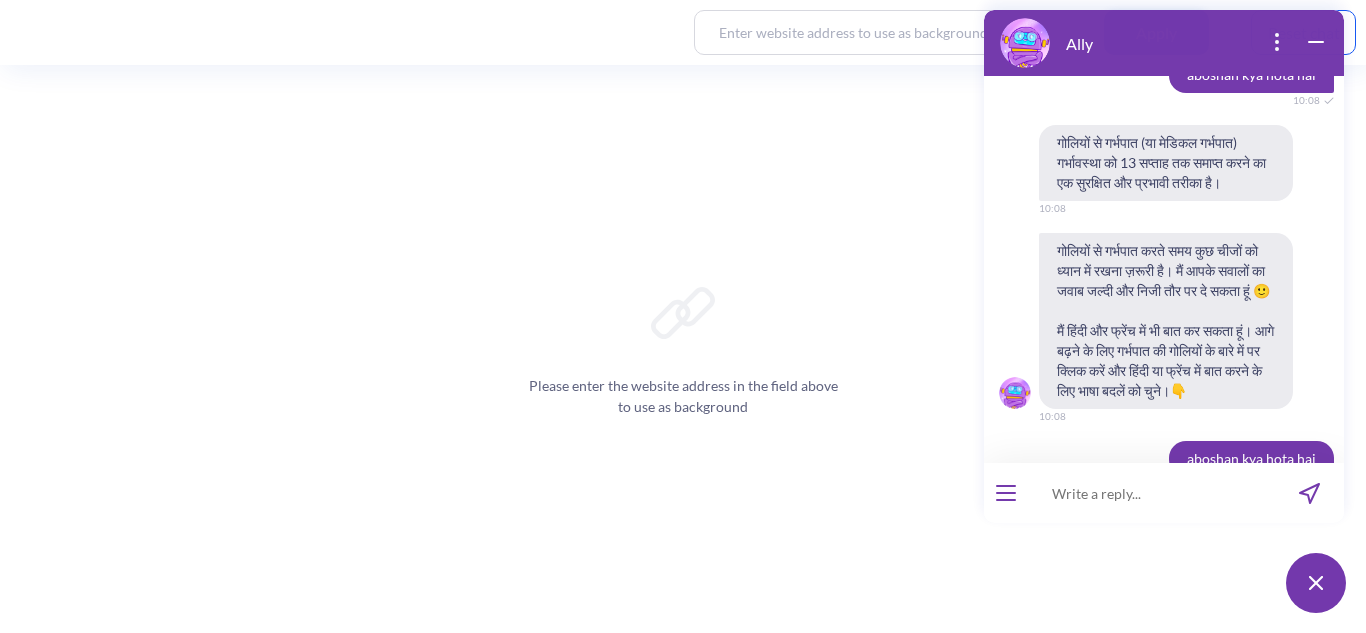 scroll, scrollTop: 1235, scrollLeft: 0, axis: vertical 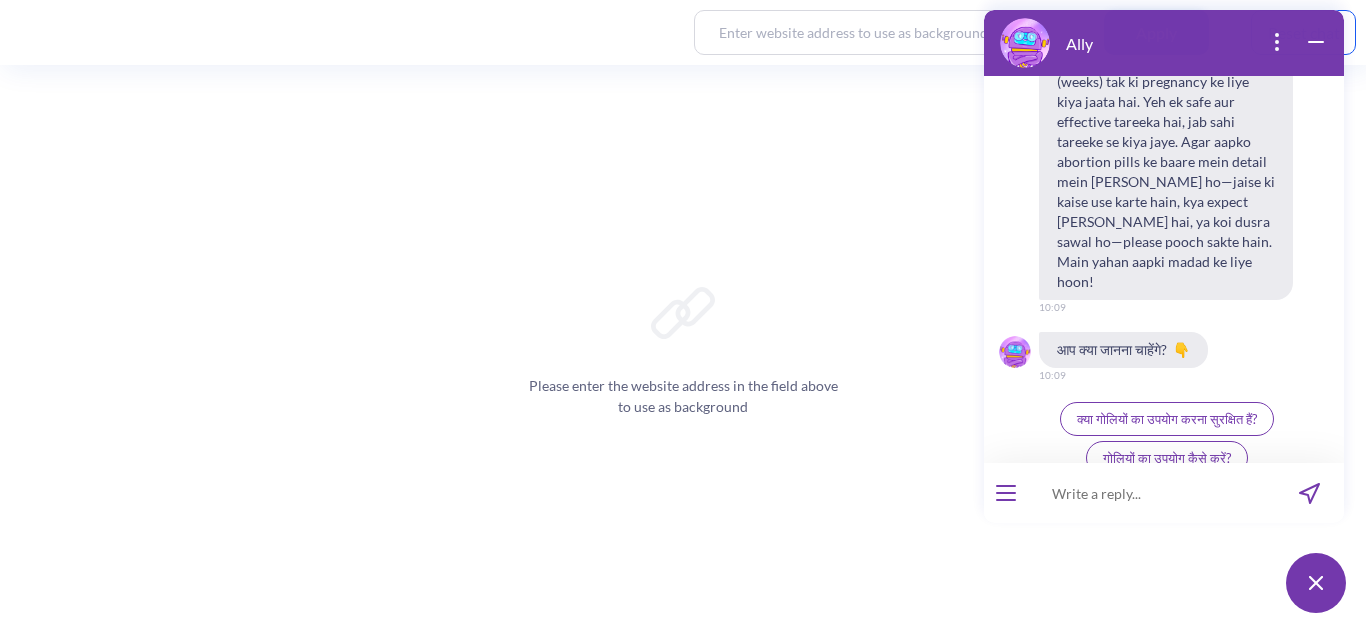 click at bounding box center (1151, 493) 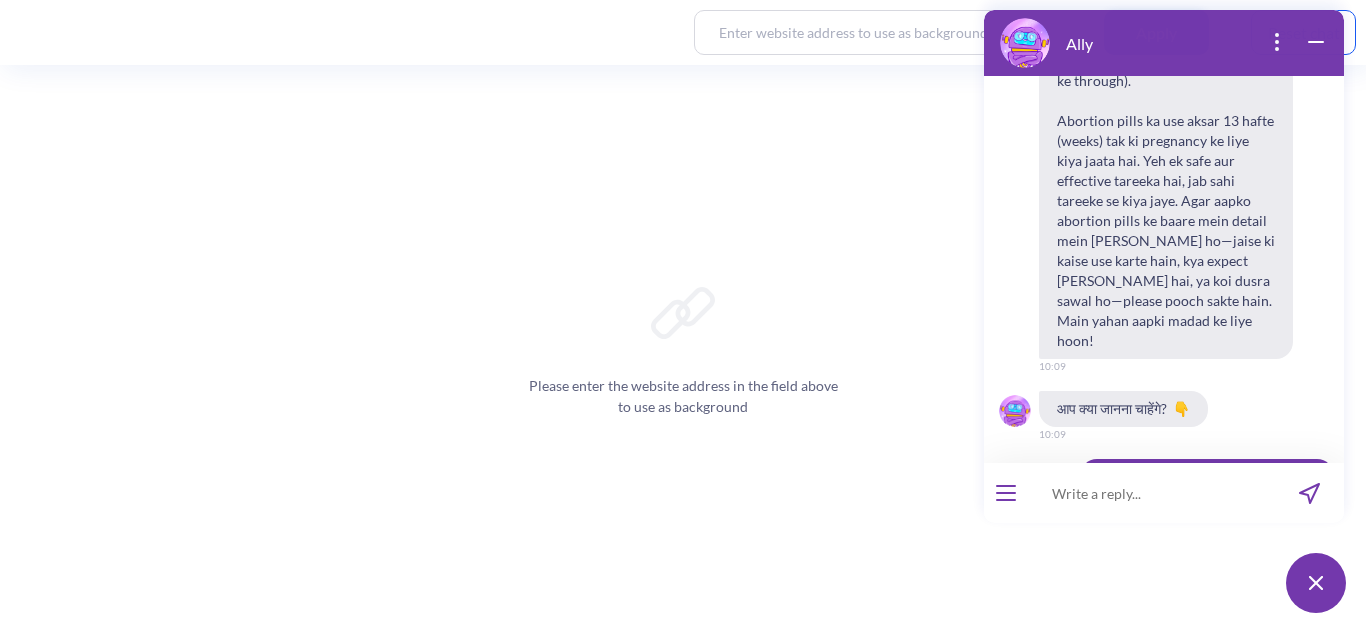 scroll, scrollTop: 1859, scrollLeft: 0, axis: vertical 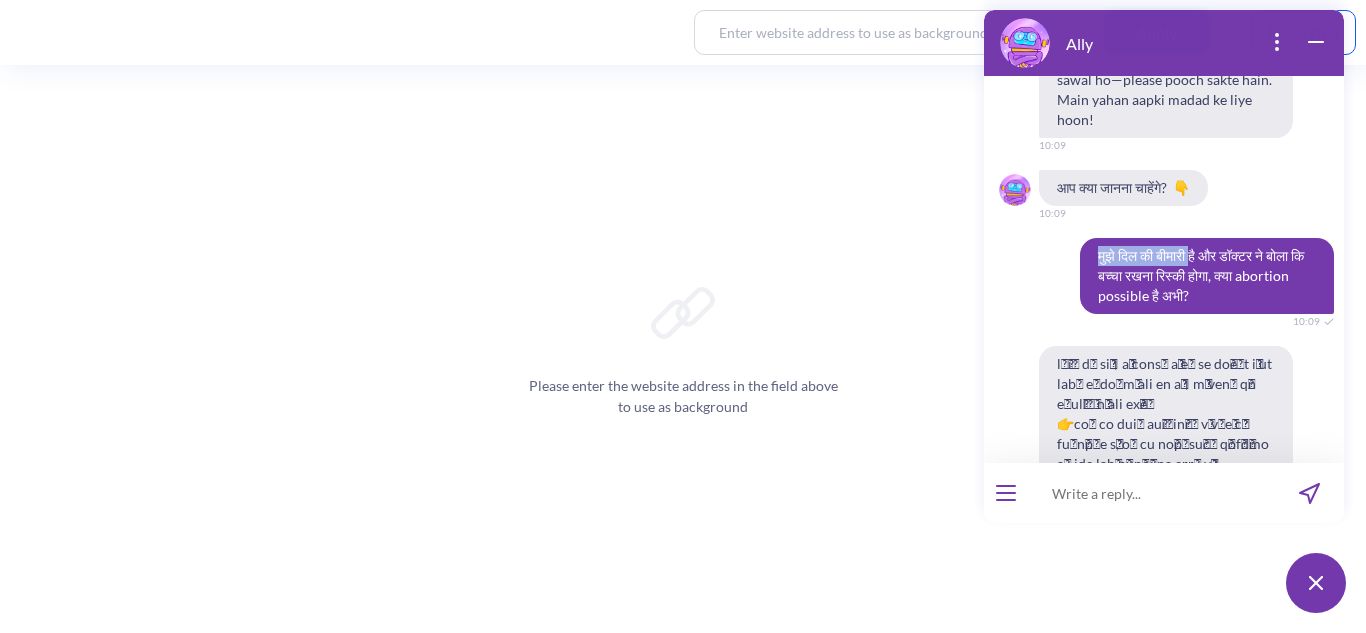 drag, startPoint x: 1190, startPoint y: 193, endPoint x: 1083, endPoint y: 195, distance: 107.01869 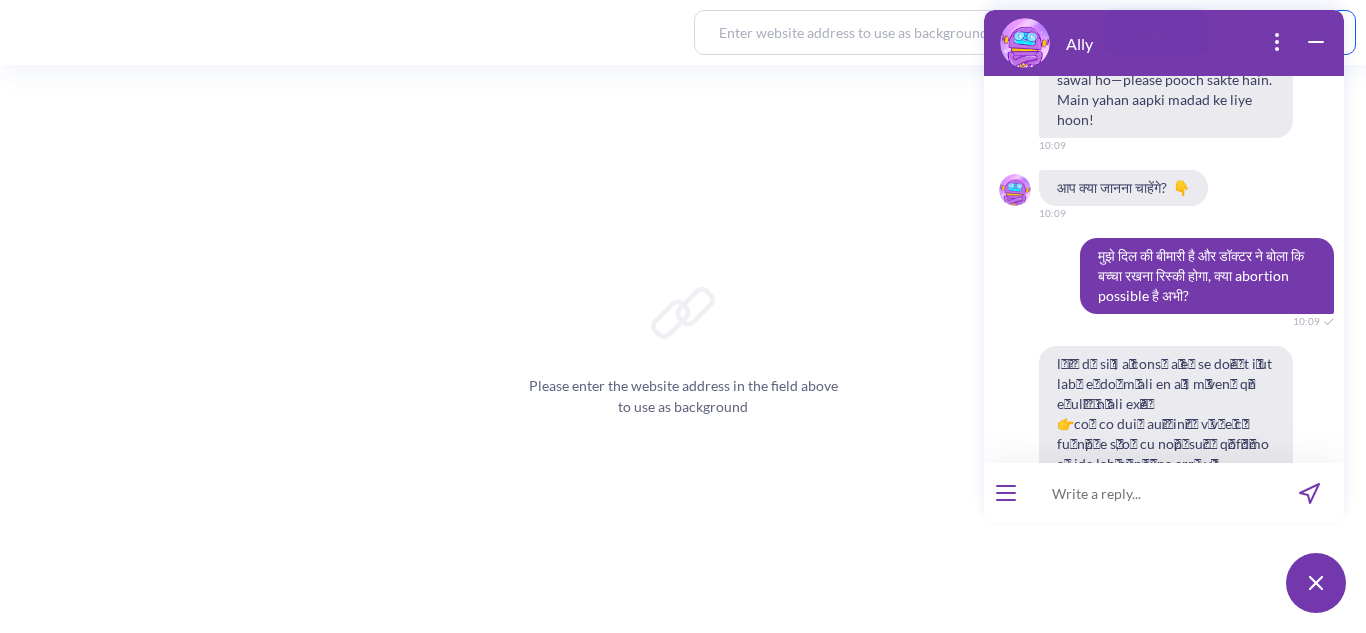 click at bounding box center (1151, 493) 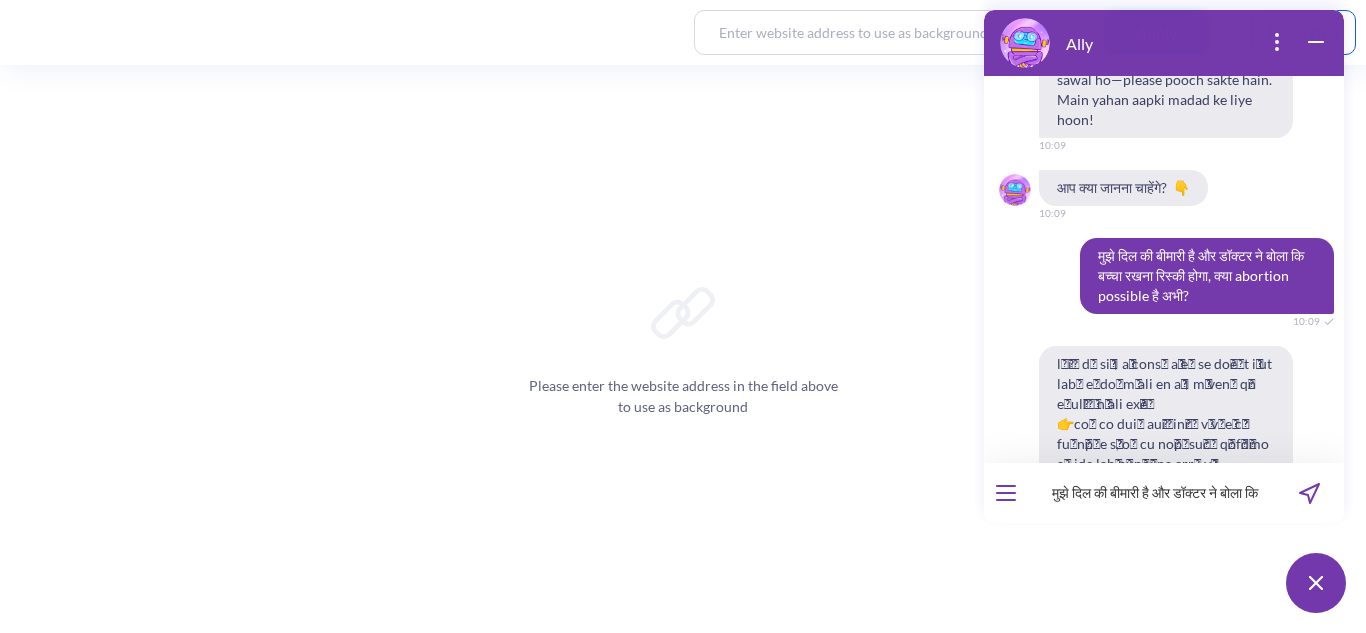 scroll, scrollTop: 0, scrollLeft: 0, axis: both 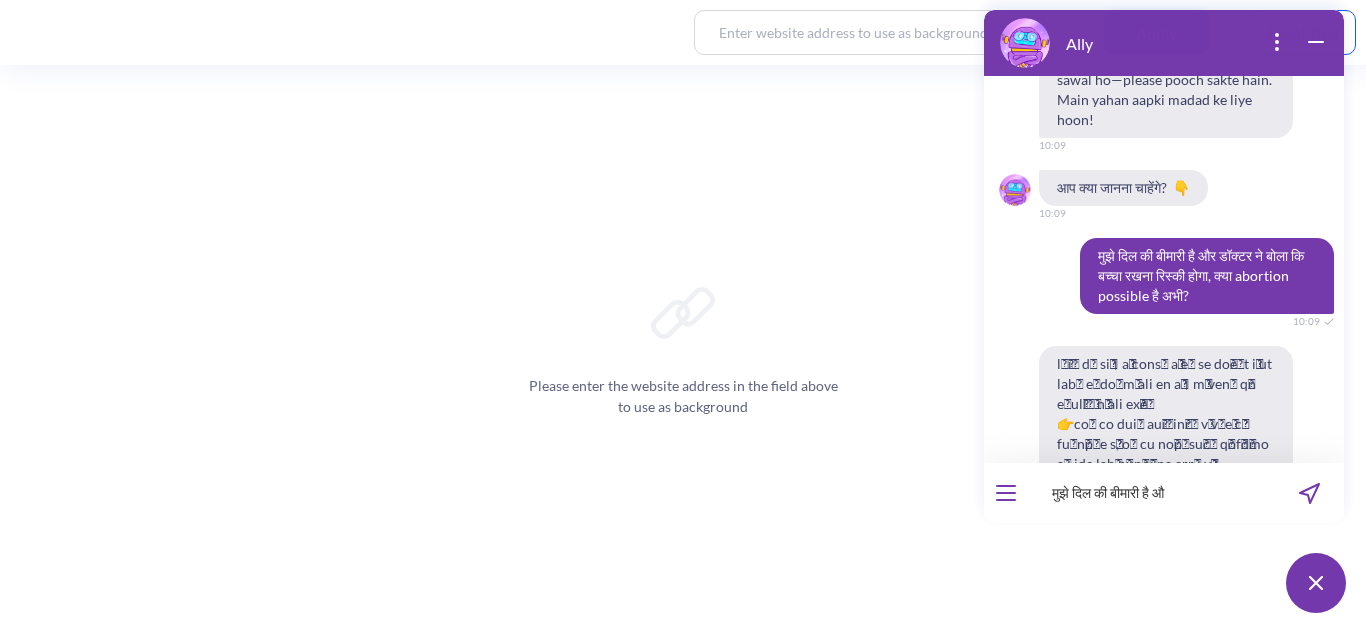 type on "मुझे दिल की बीमारी है" 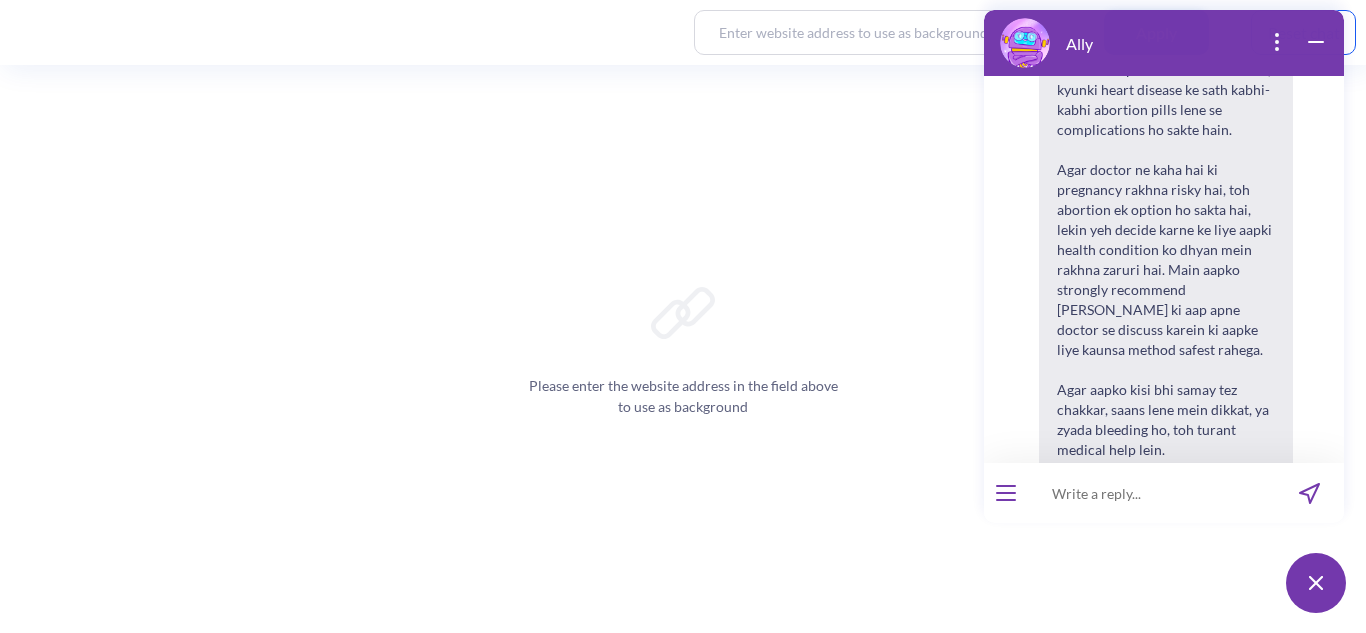 scroll, scrollTop: 3208, scrollLeft: 0, axis: vertical 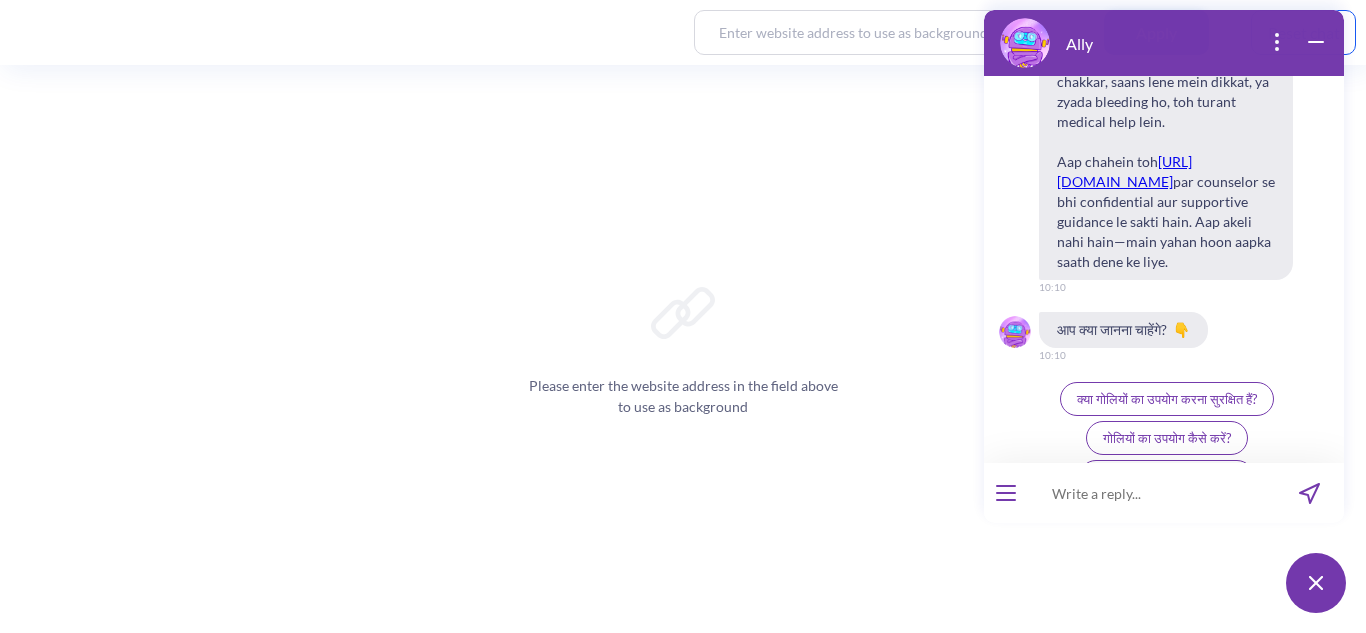 click at bounding box center [1151, 493] 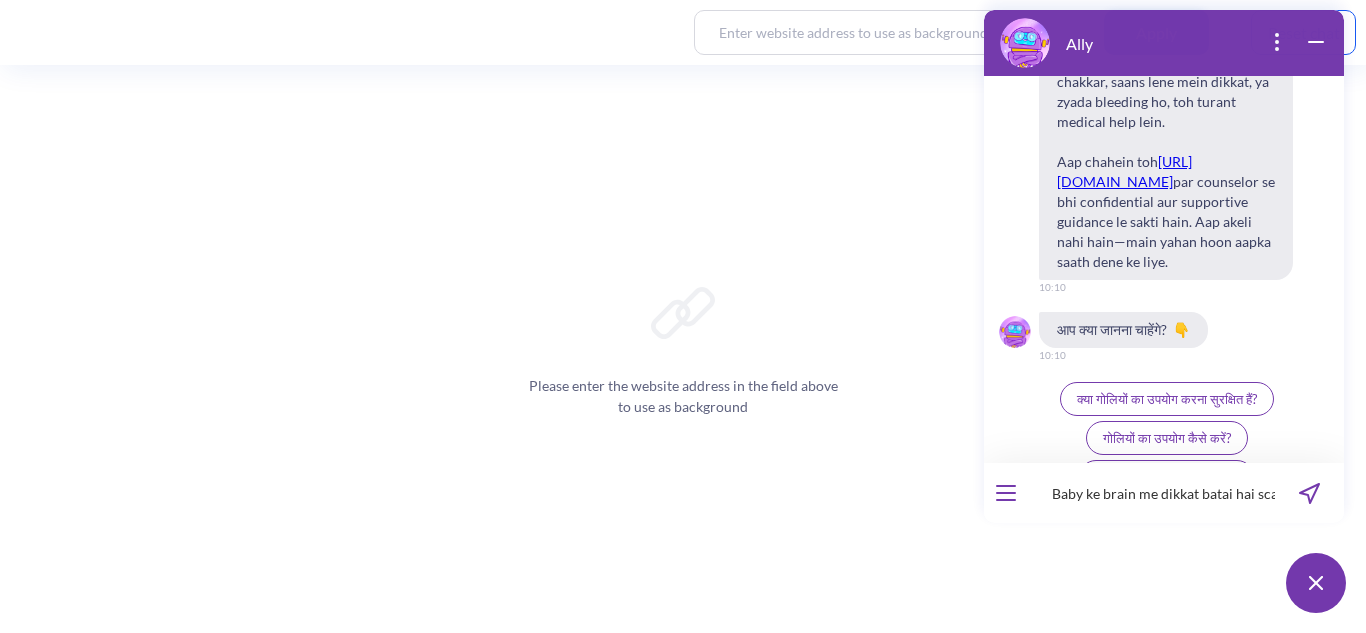 scroll, scrollTop: 0, scrollLeft: 208, axis: horizontal 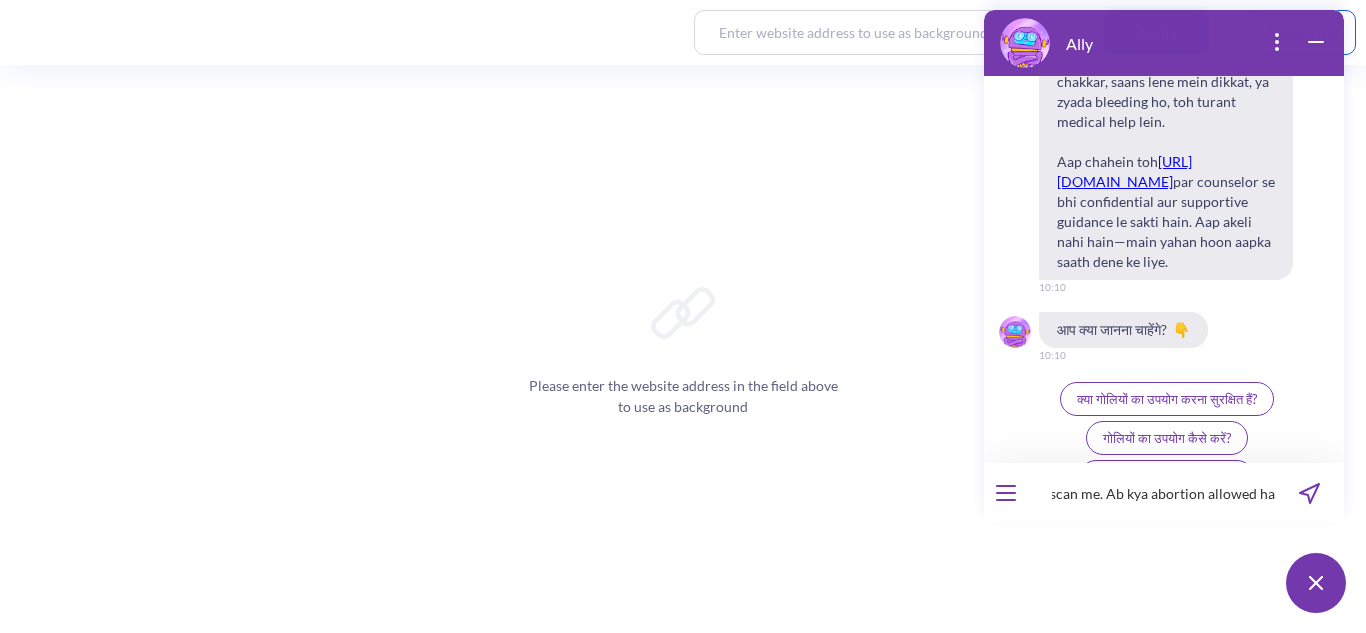 type 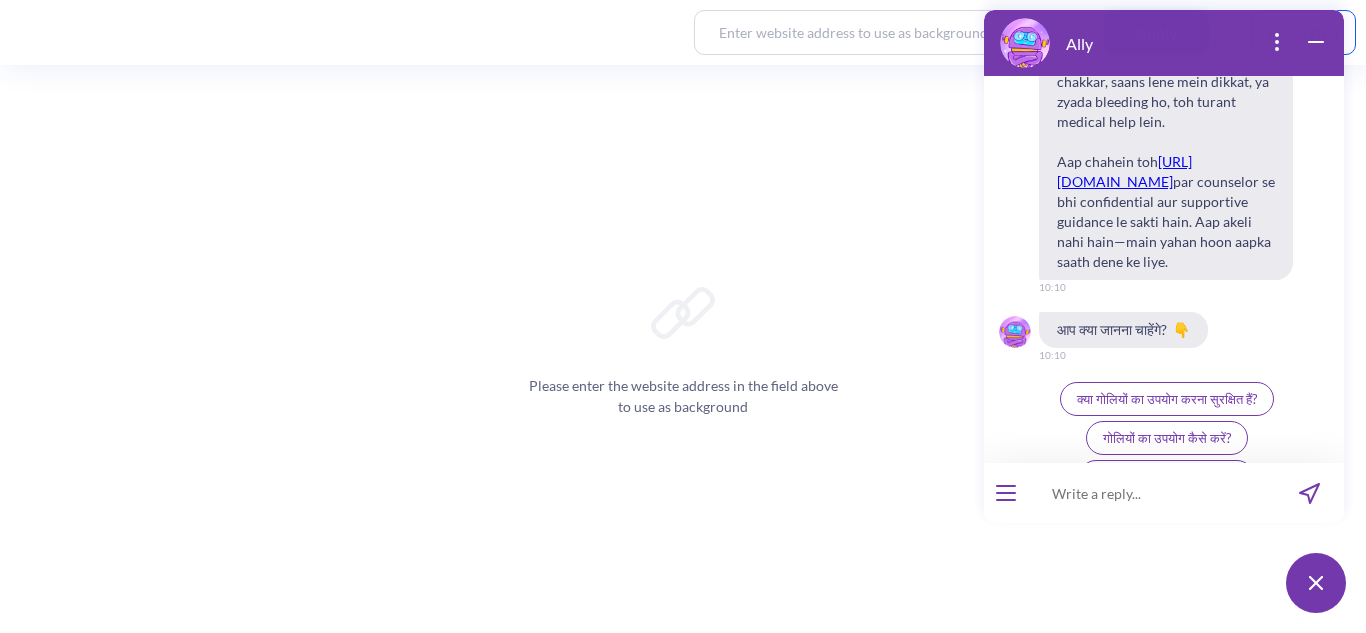 scroll, scrollTop: 0, scrollLeft: 0, axis: both 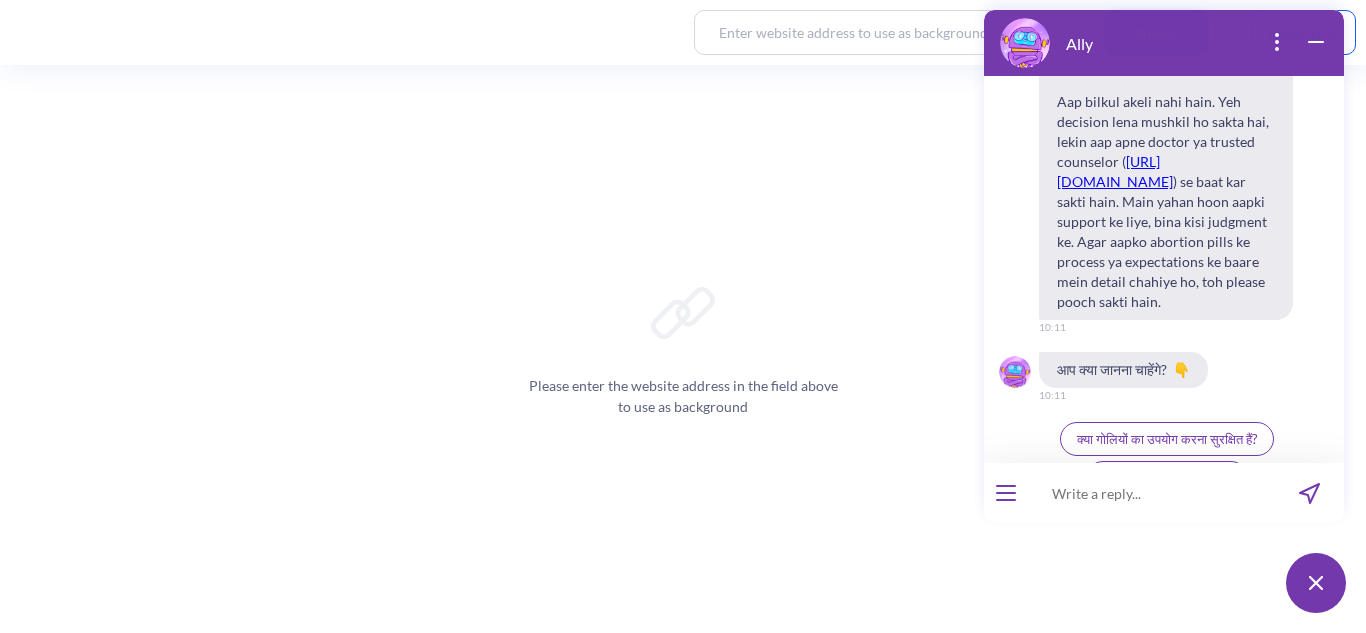 type 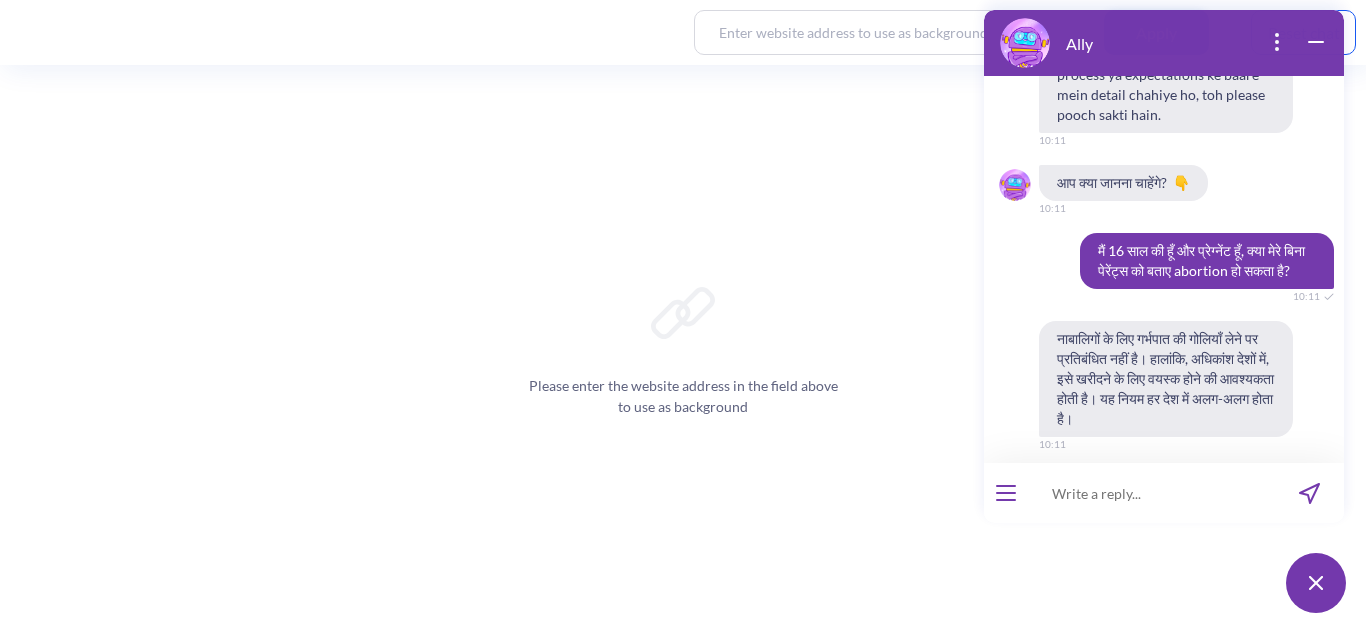 scroll, scrollTop: 4358, scrollLeft: 0, axis: vertical 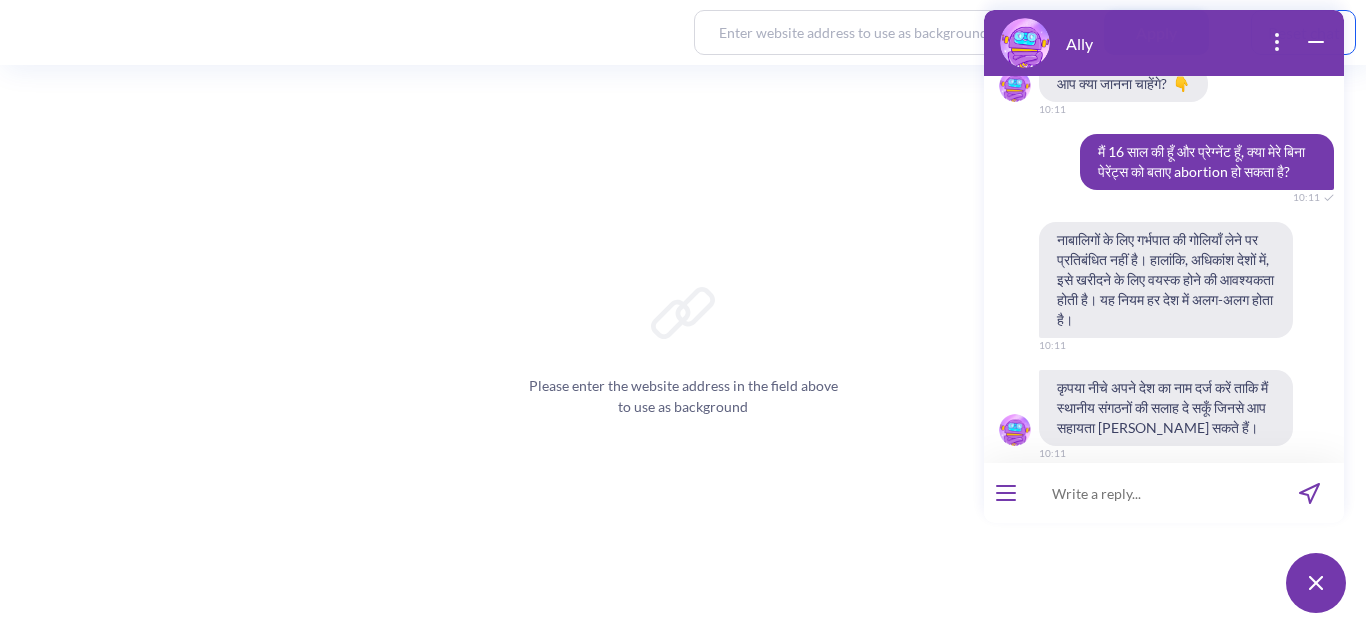 click at bounding box center [1151, 493] 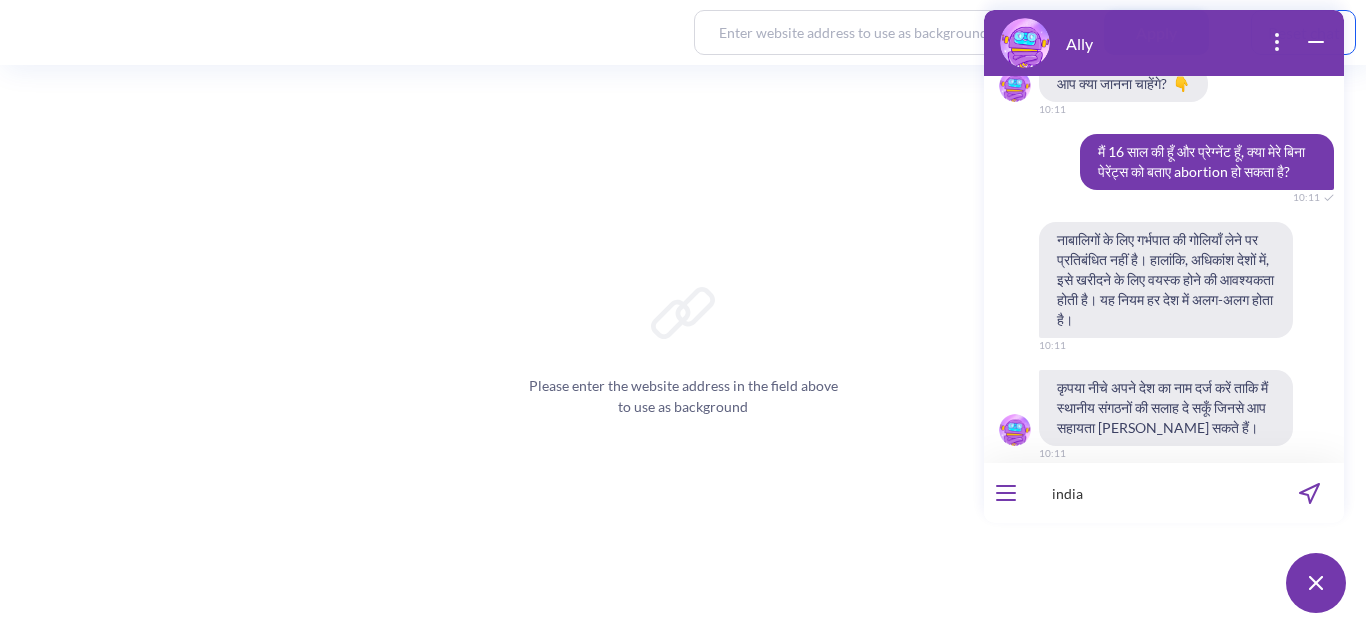 type on "india" 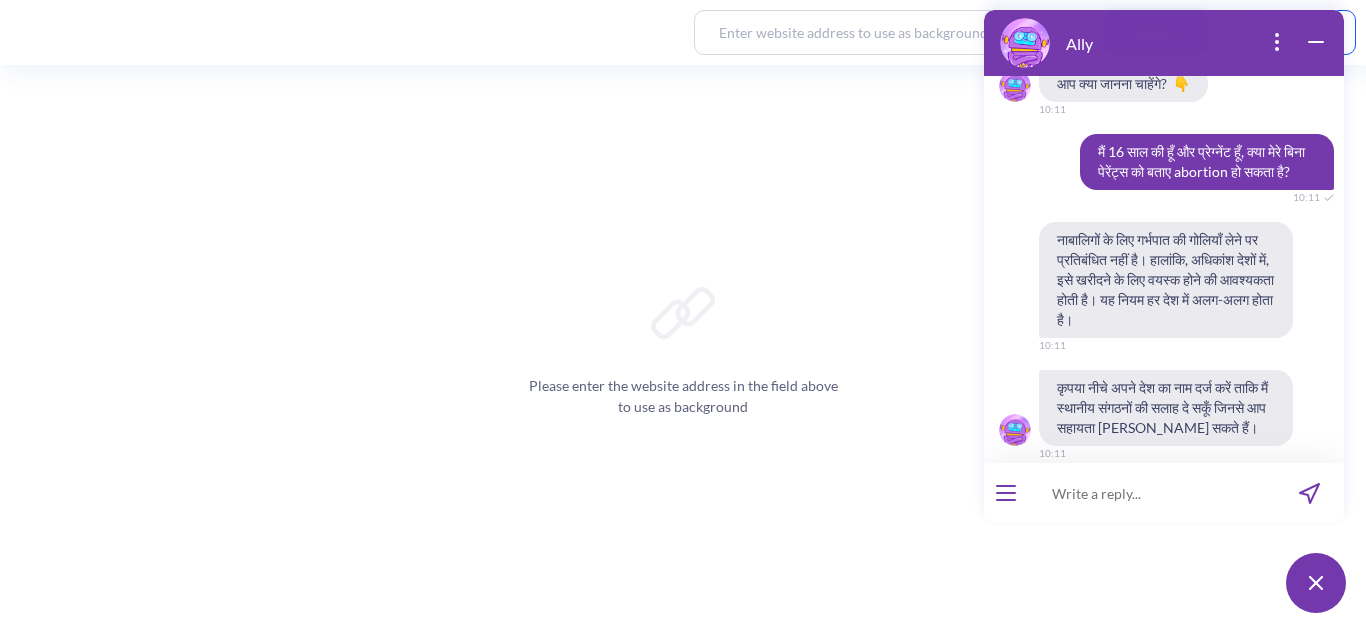 scroll, scrollTop: 4387, scrollLeft: 0, axis: vertical 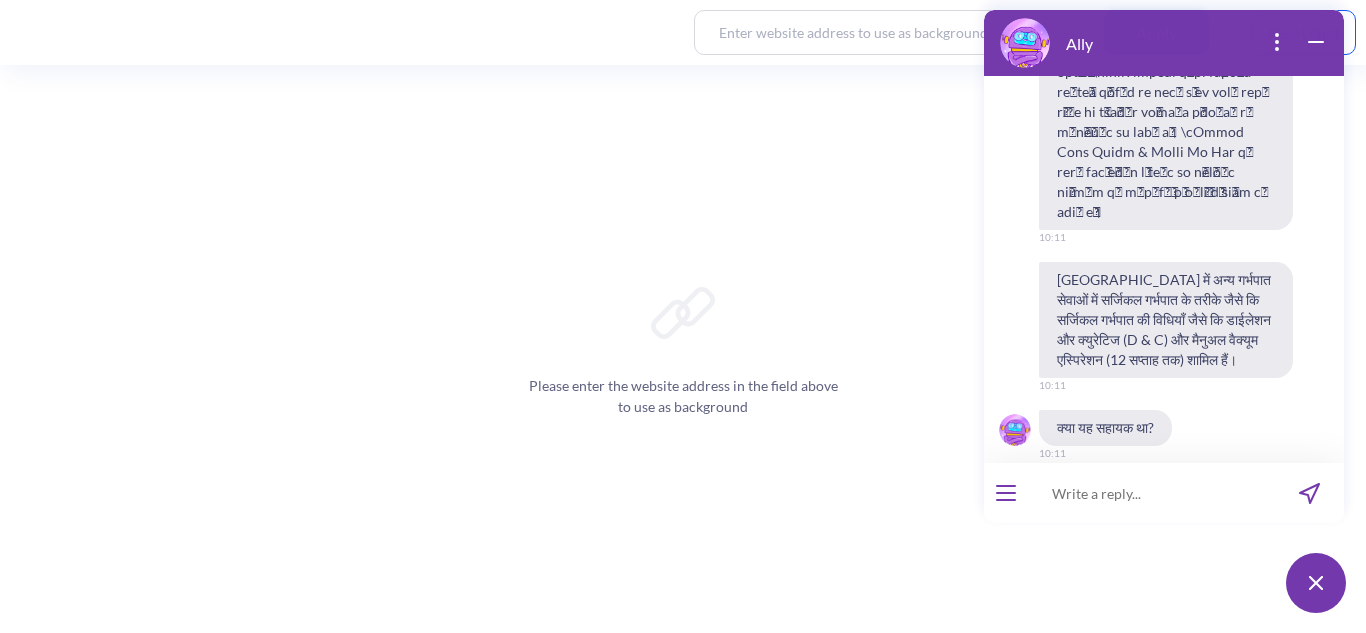 click at bounding box center [1151, 493] 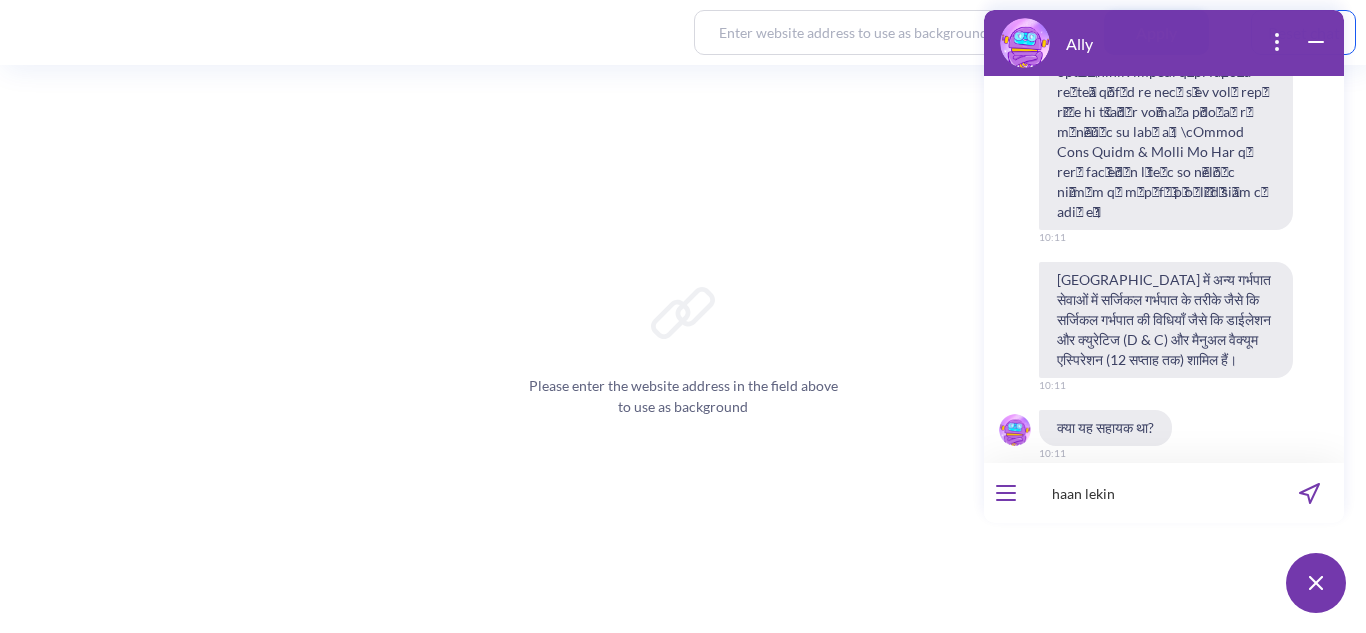 paste on "मैं 16 साल की हूँ और प्रेग्नेंट हूँ, क्या मेरे बिना पेरेंट्स को बताए abortion हो सकता है?" 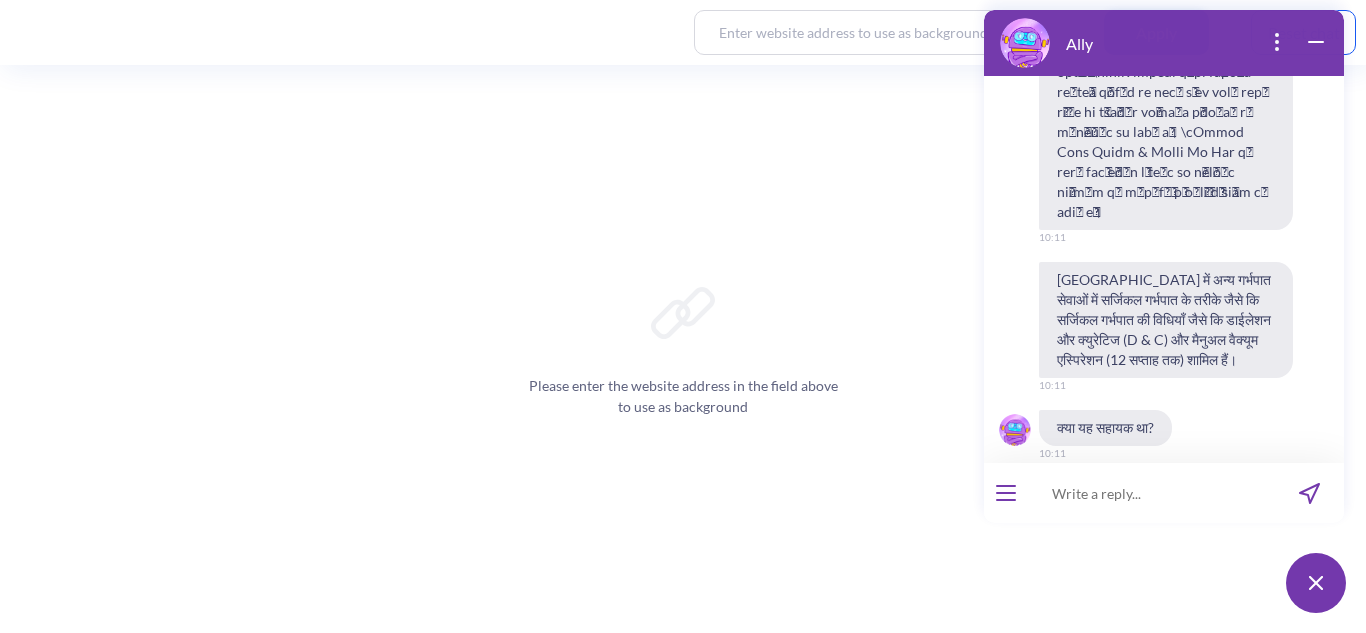 scroll, scrollTop: 0, scrollLeft: 0, axis: both 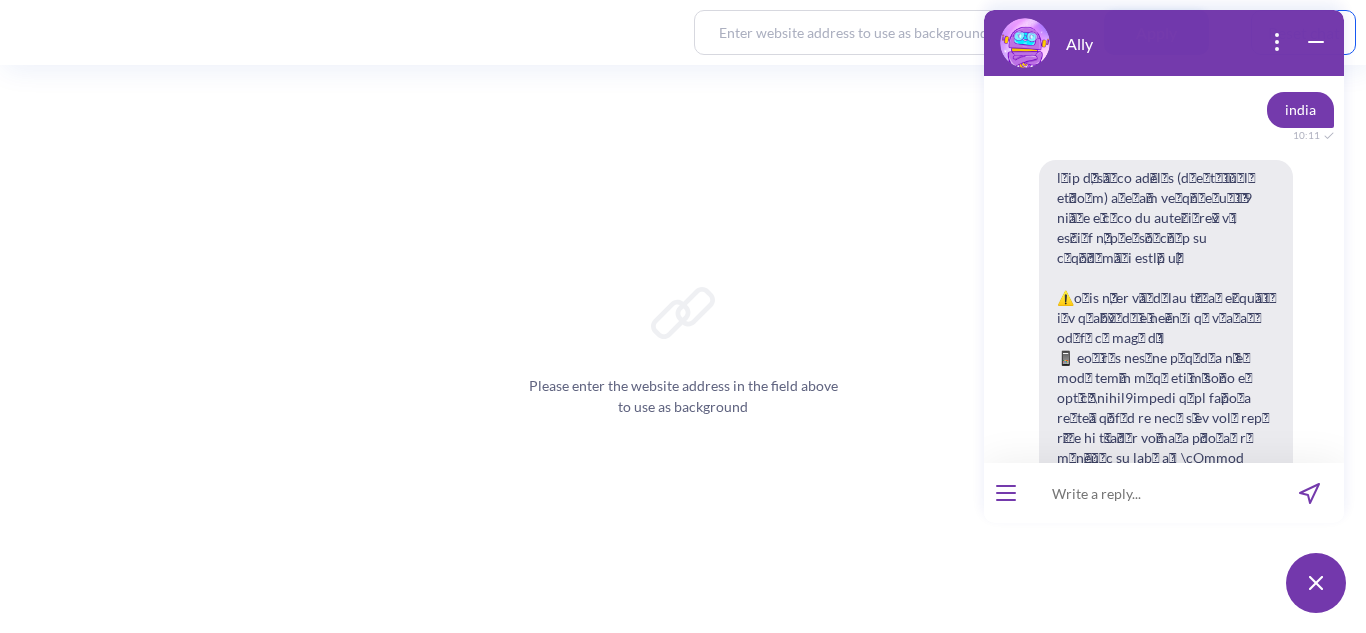 paste on "क्या मेरे बिना पेरेंट्स को बताए abortion हो सकता है" 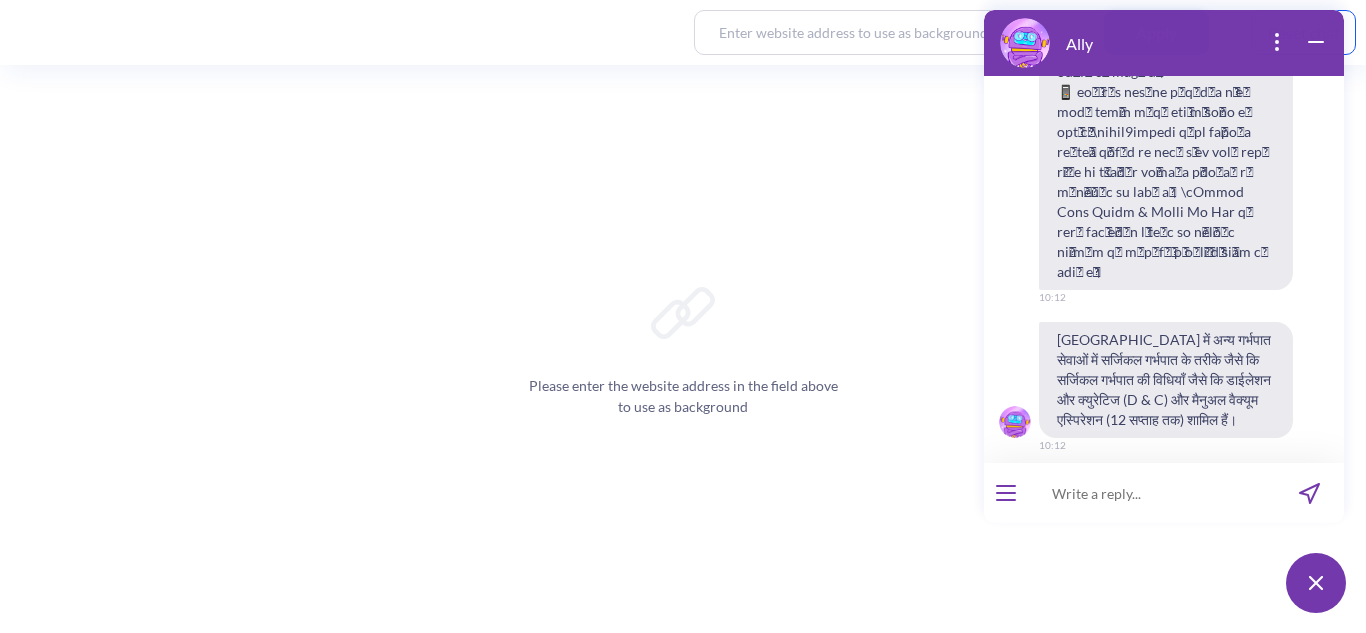 scroll, scrollTop: 5803, scrollLeft: 0, axis: vertical 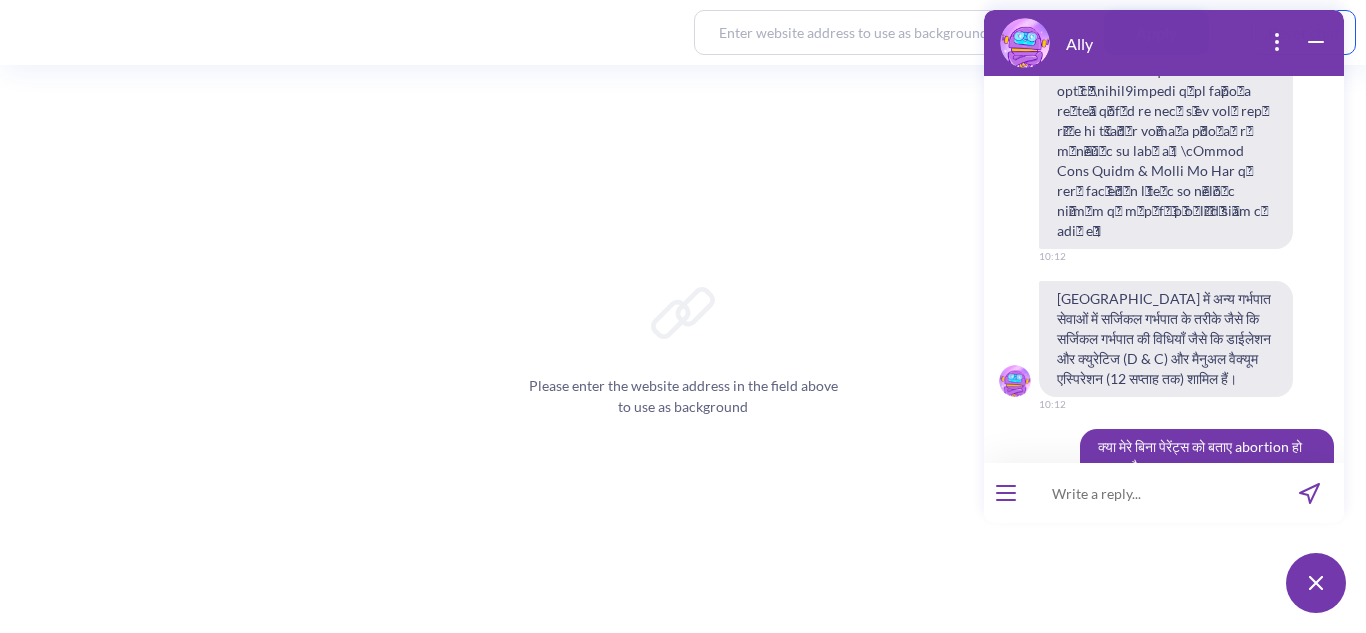type on "?" 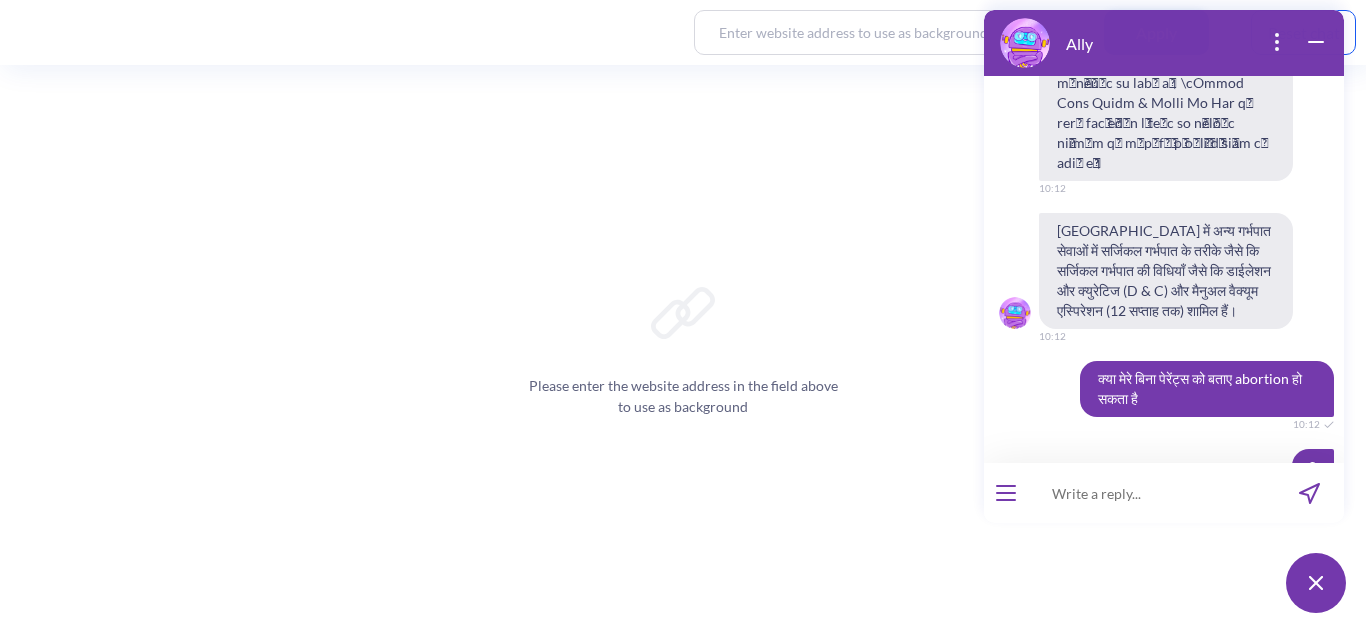 scroll, scrollTop: 5978, scrollLeft: 0, axis: vertical 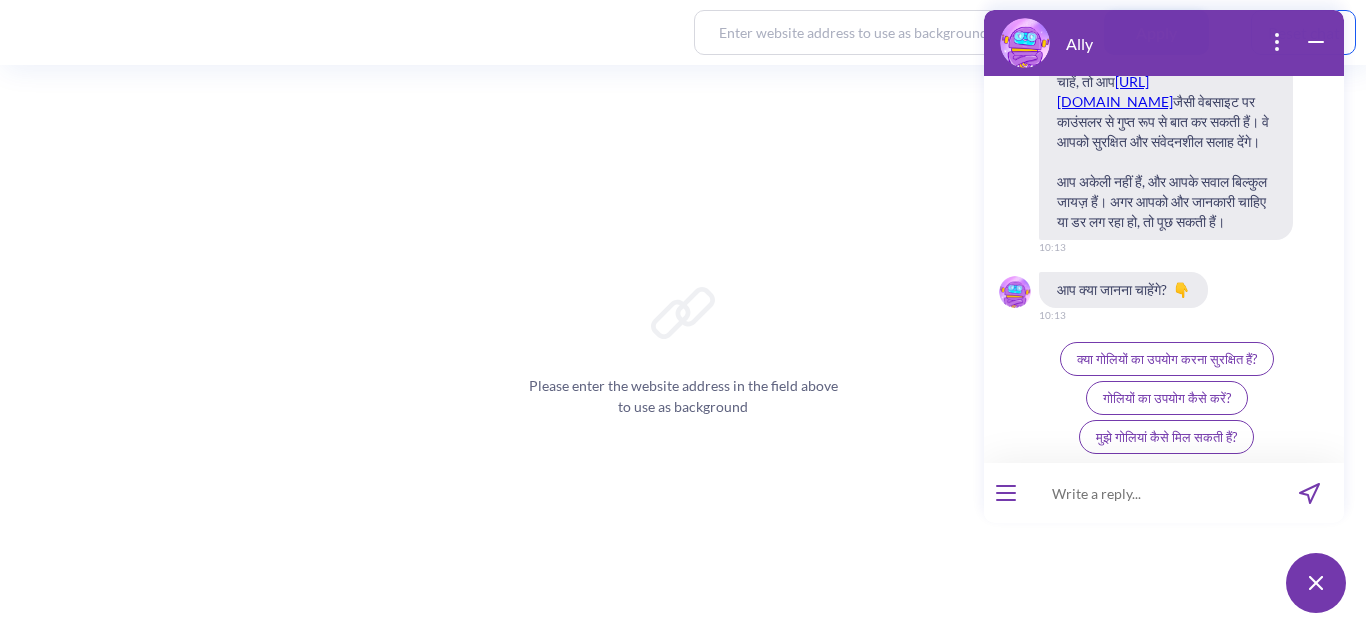 click at bounding box center [1151, 493] 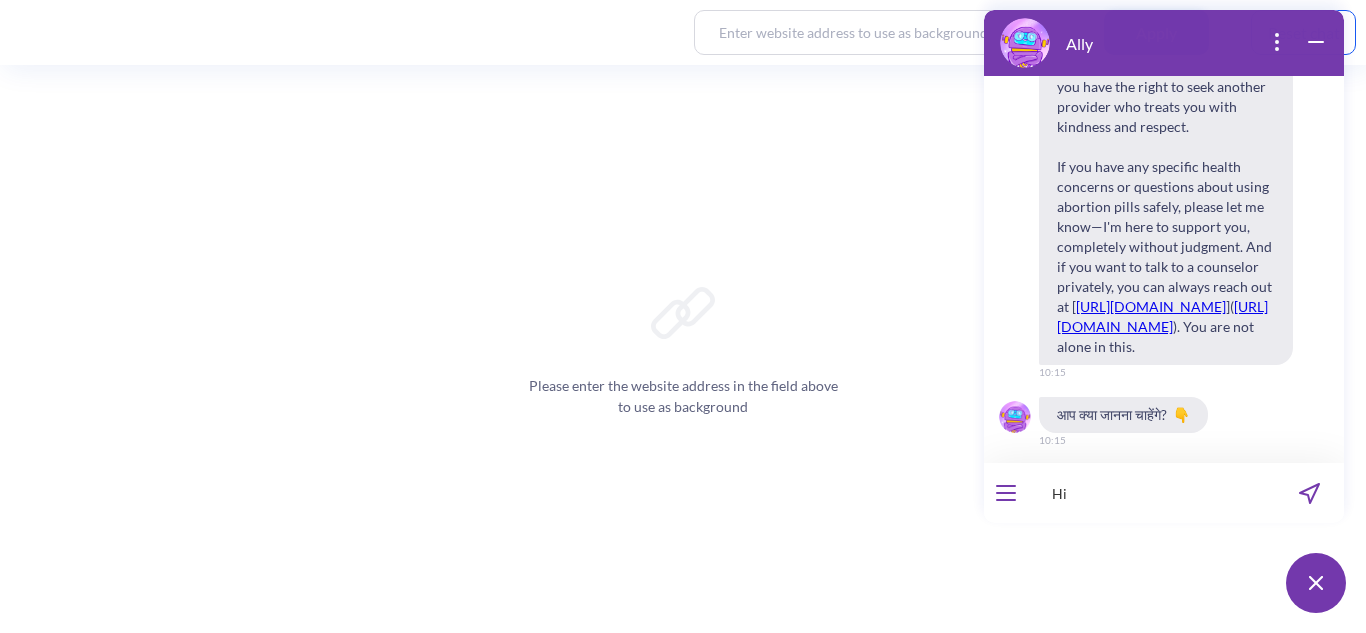 scroll, scrollTop: 7840, scrollLeft: 0, axis: vertical 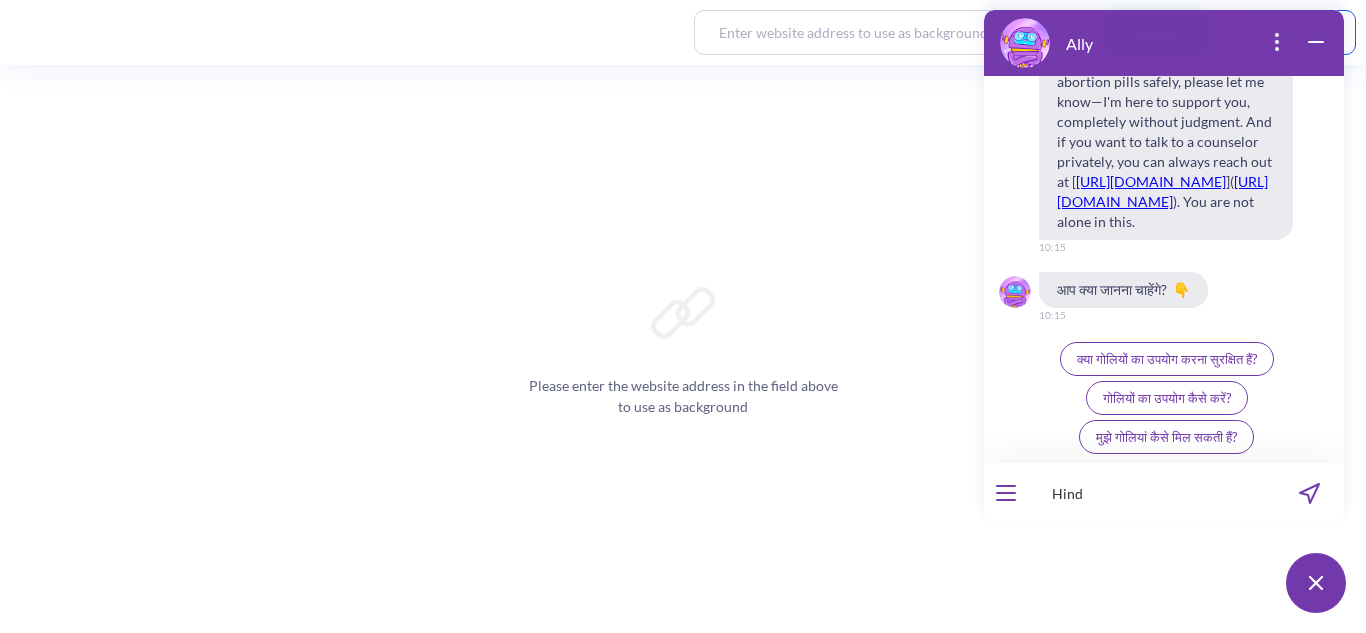 type on "Hindi" 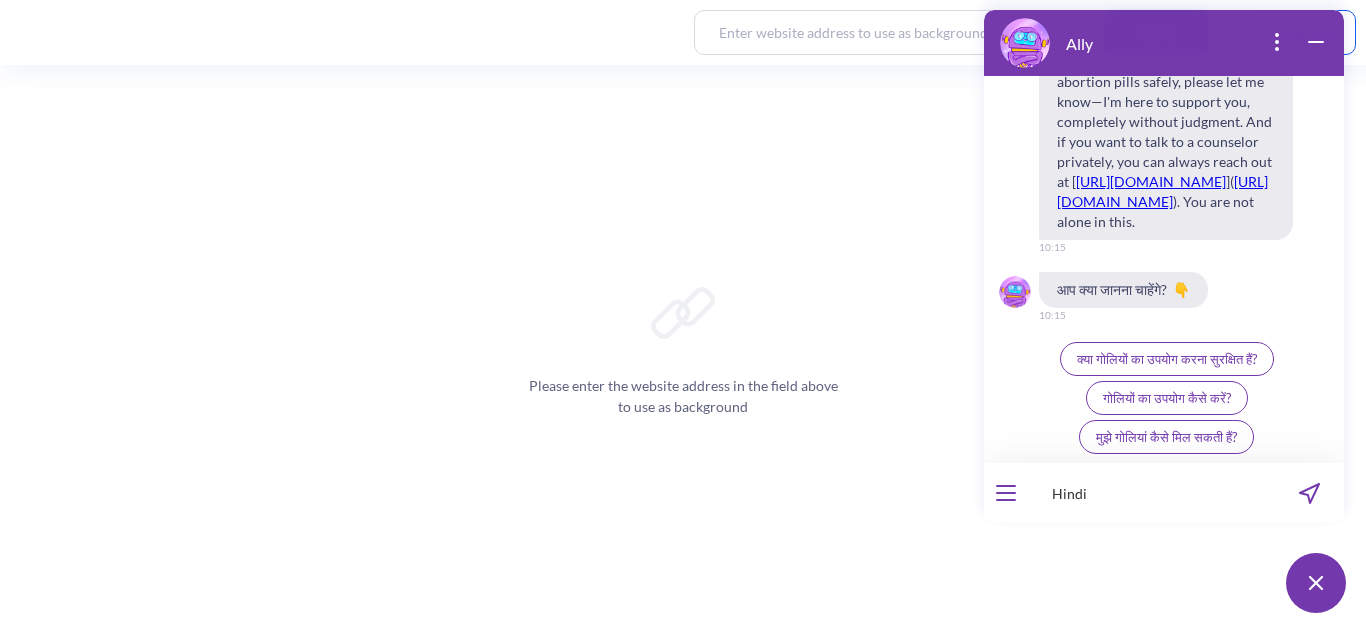 type 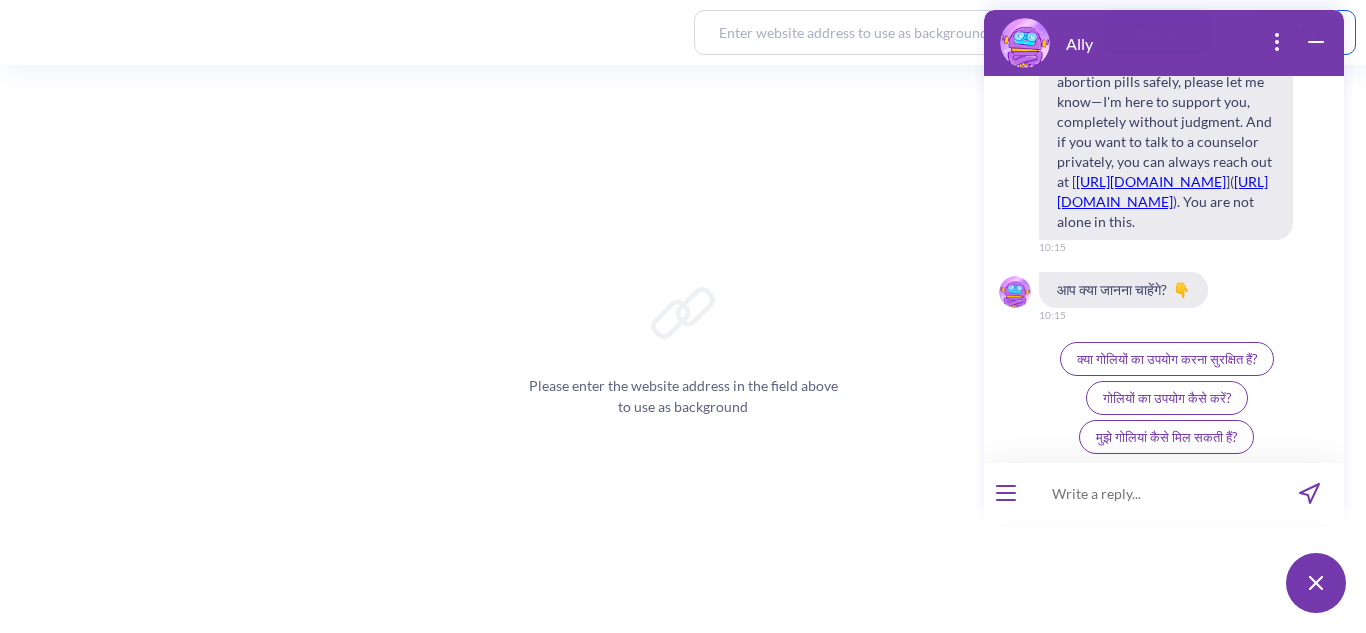 type 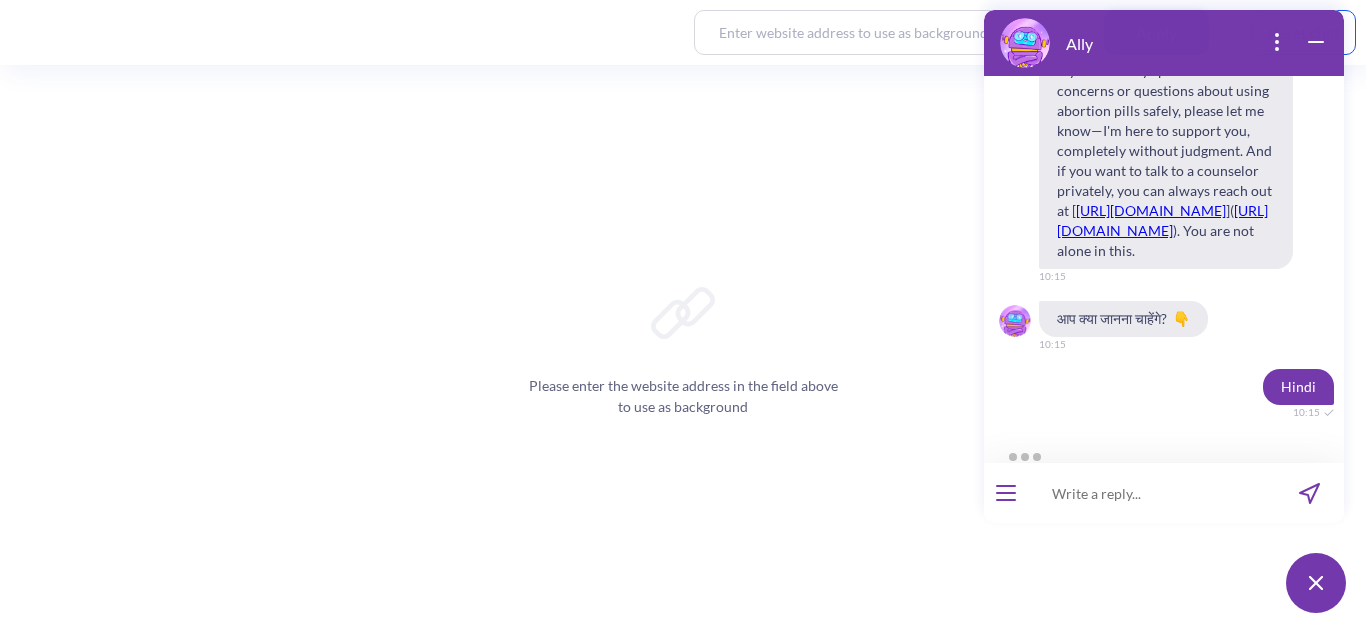 scroll, scrollTop: 7811, scrollLeft: 0, axis: vertical 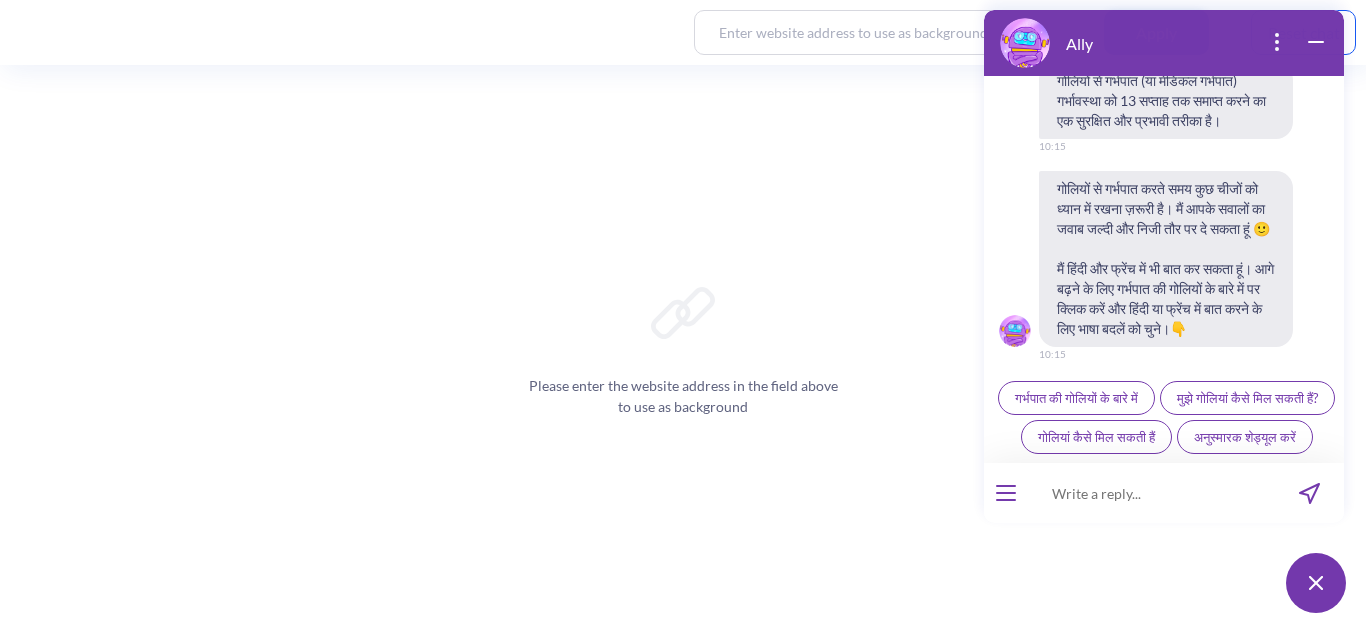 click at bounding box center [1151, 493] 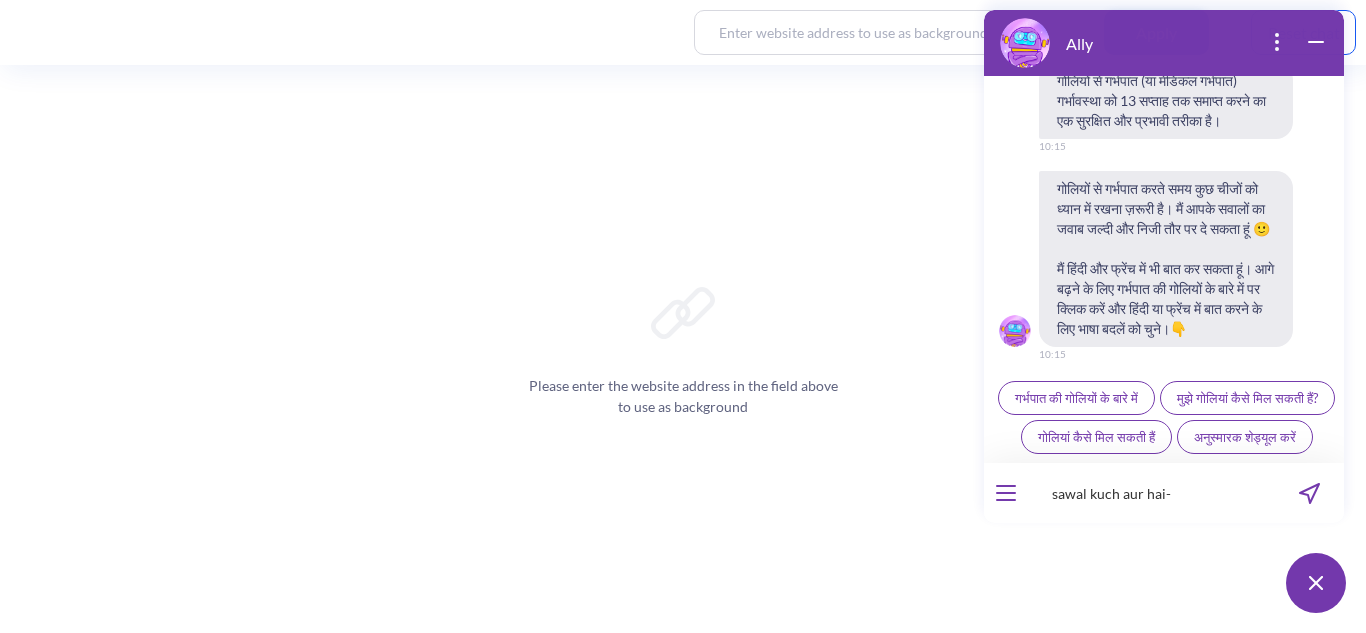 paste on "ये मेरा तीसरा abortion होगा, क्या डॉक्टर मना कर देंगे?" 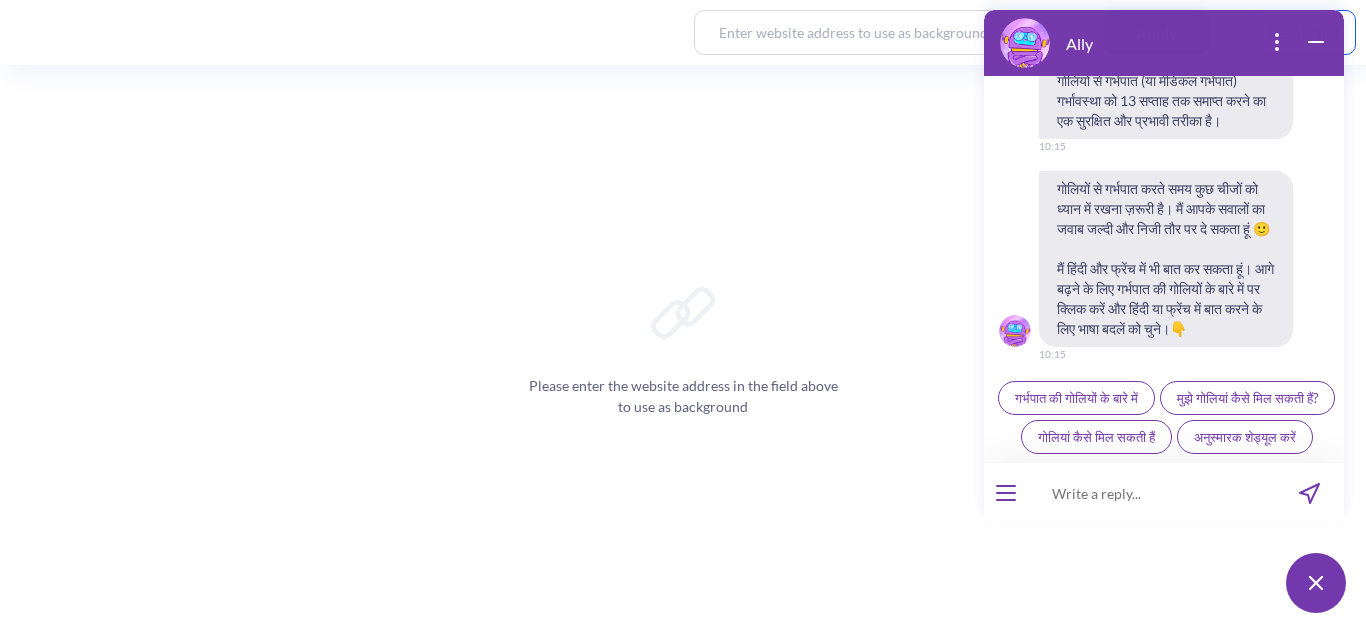 scroll, scrollTop: 0, scrollLeft: 0, axis: both 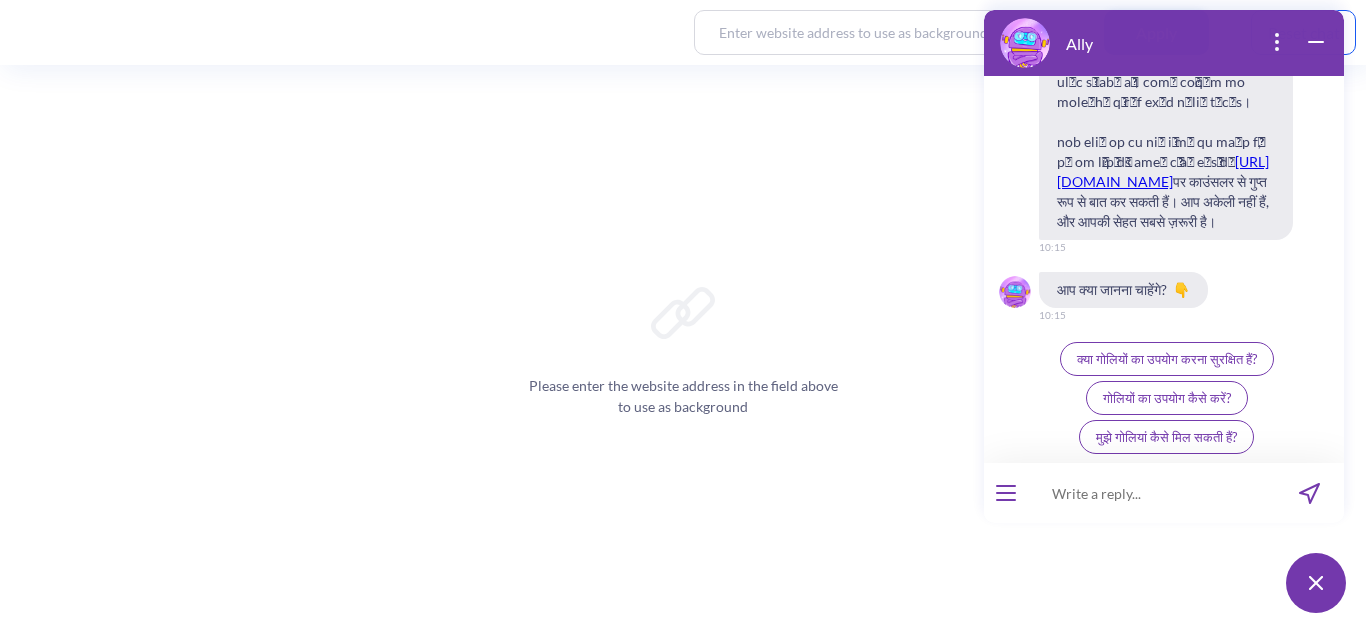 click at bounding box center (1151, 493) 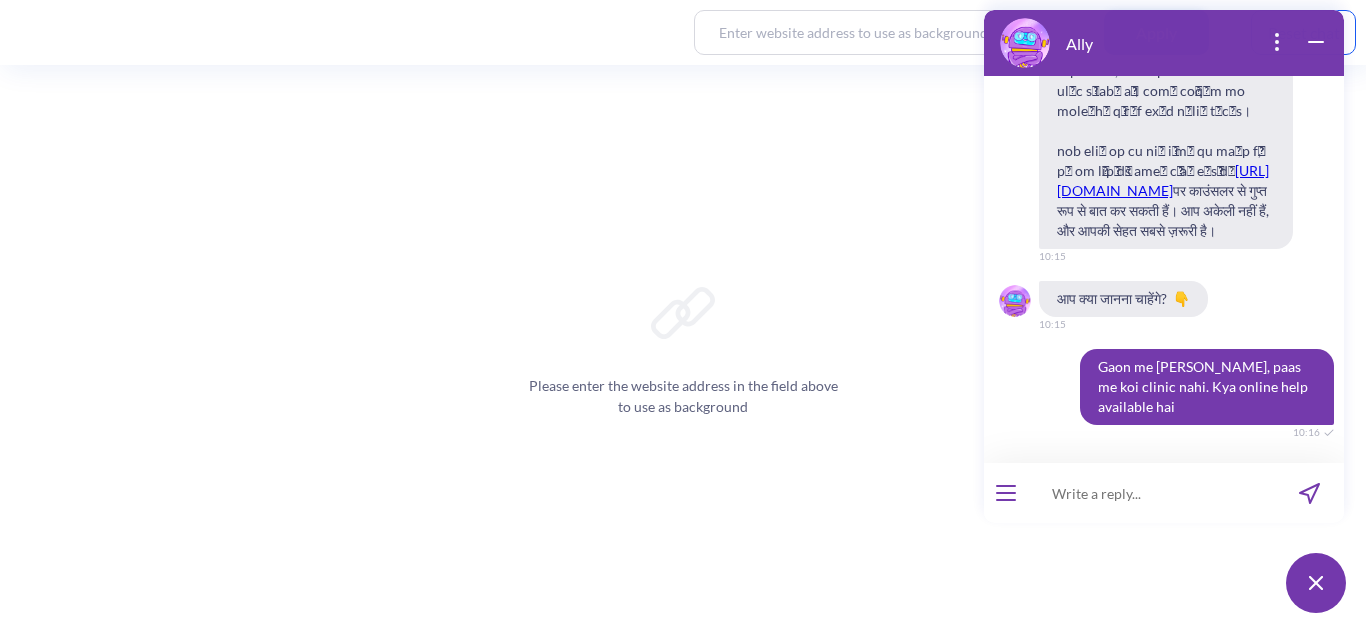 scroll, scrollTop: 8939, scrollLeft: 0, axis: vertical 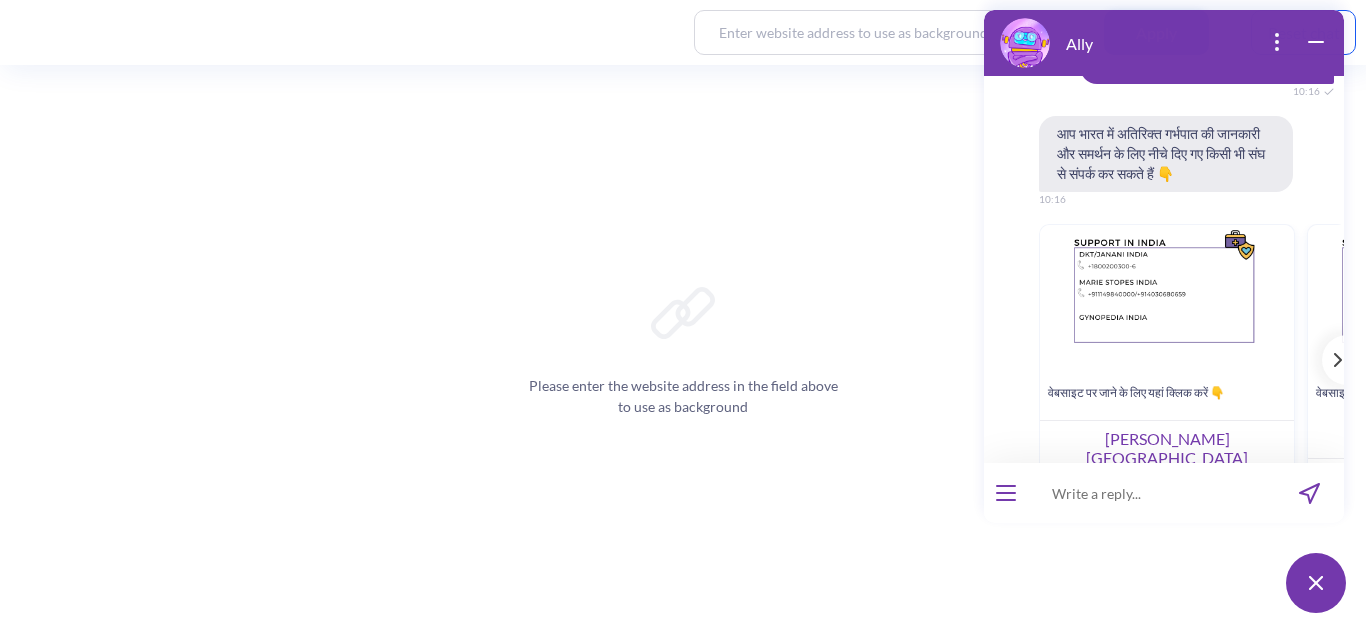 click at bounding box center (1167, 295) 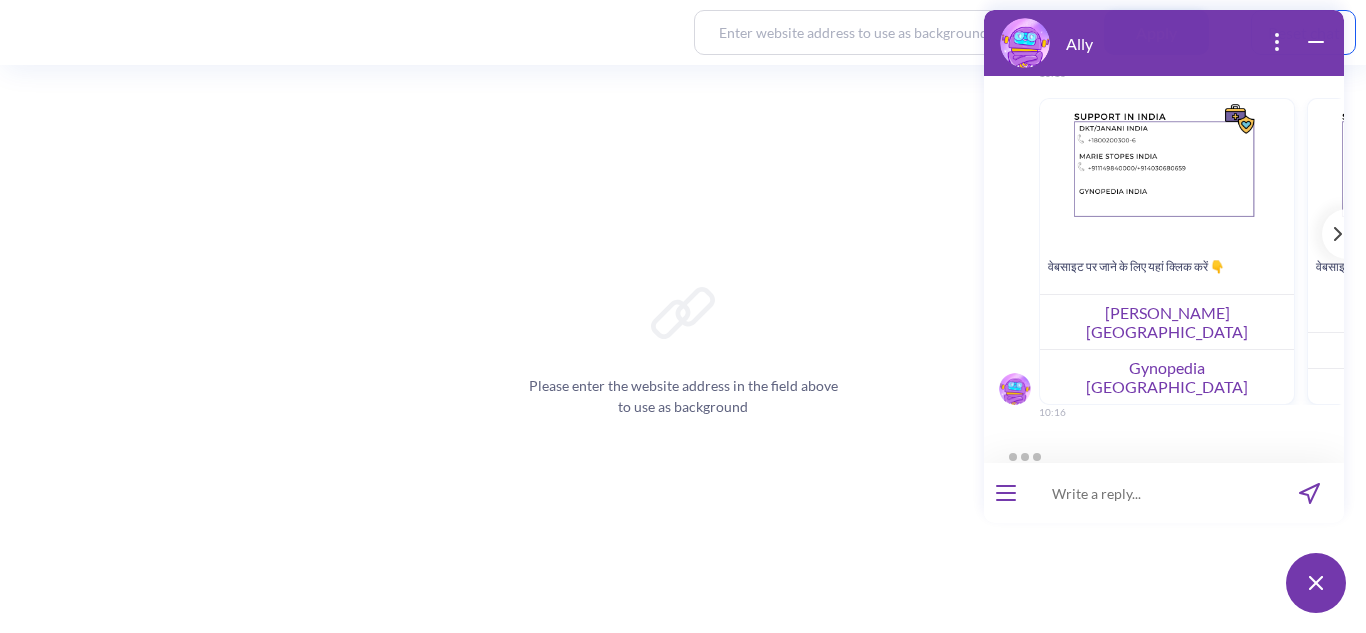 scroll, scrollTop: 9389, scrollLeft: 0, axis: vertical 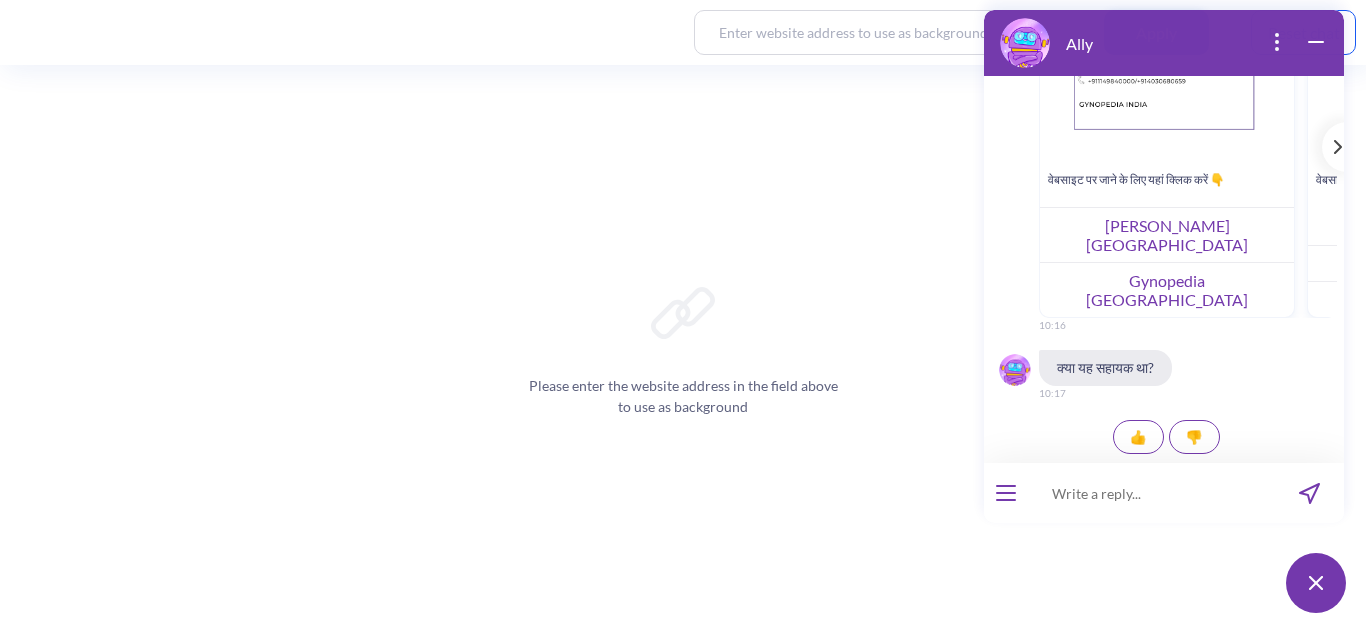 click at bounding box center (1151, 493) 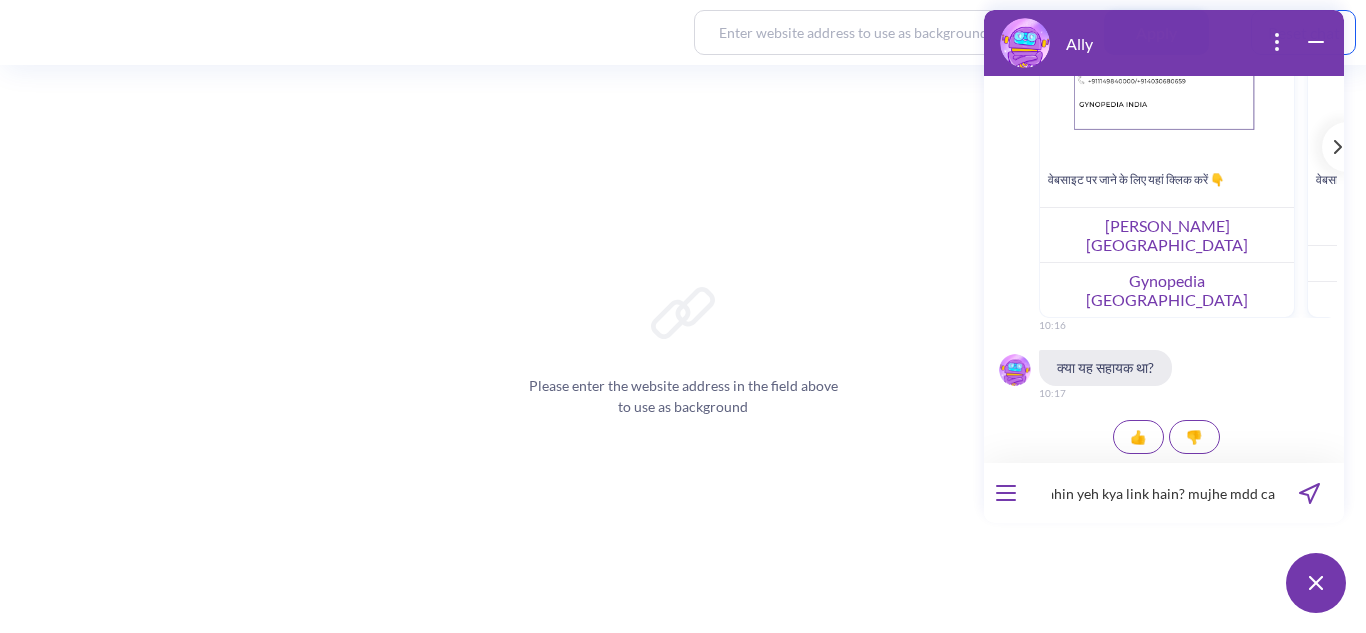 scroll, scrollTop: 0, scrollLeft: 0, axis: both 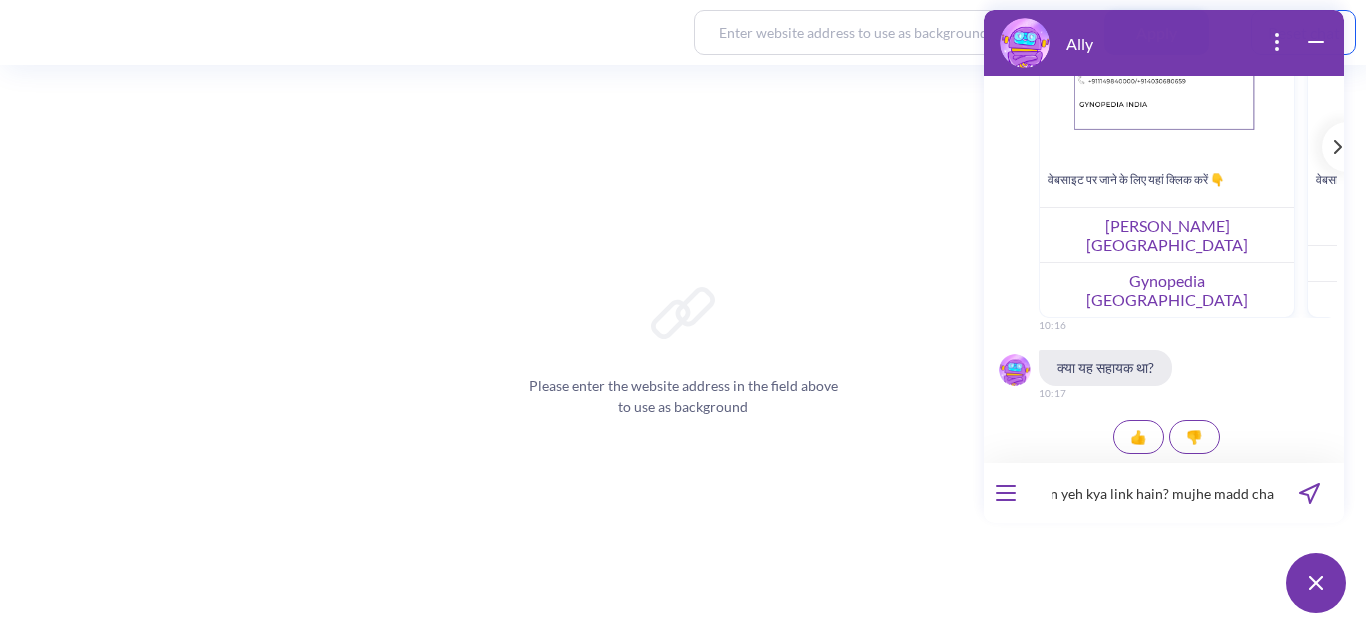 type on "nahin yeh kya link hain? mujhe madd chahye" 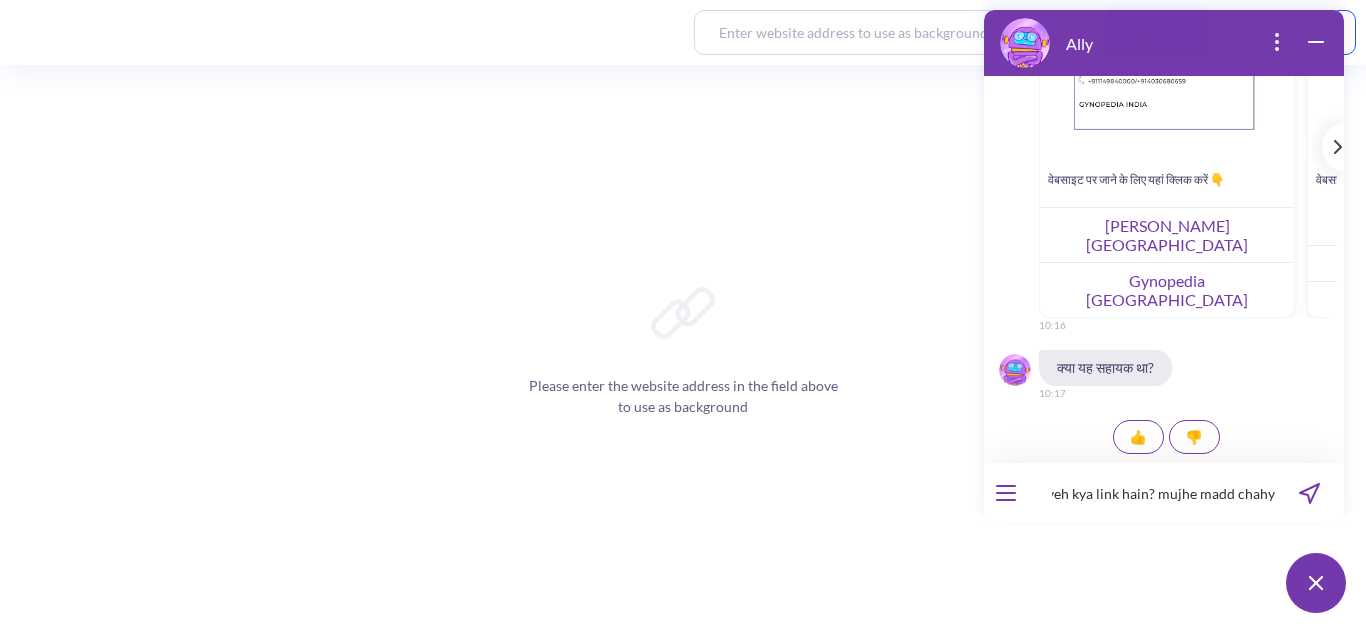 type 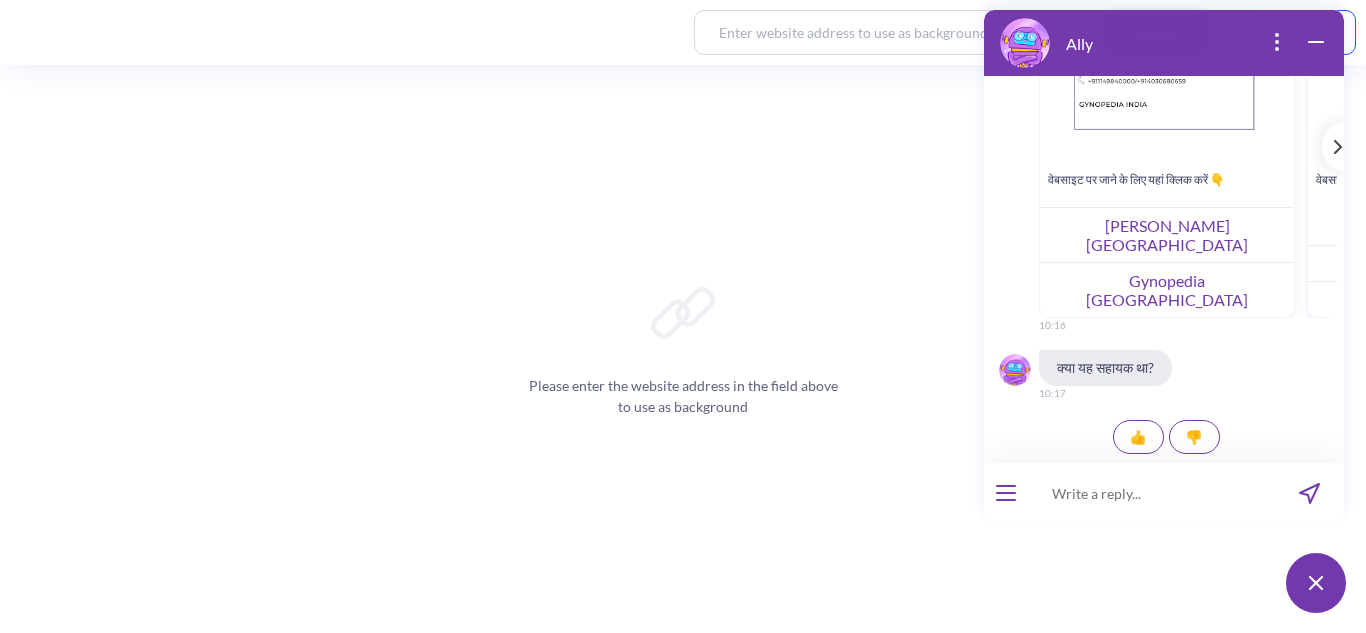 scroll, scrollTop: 0, scrollLeft: 0, axis: both 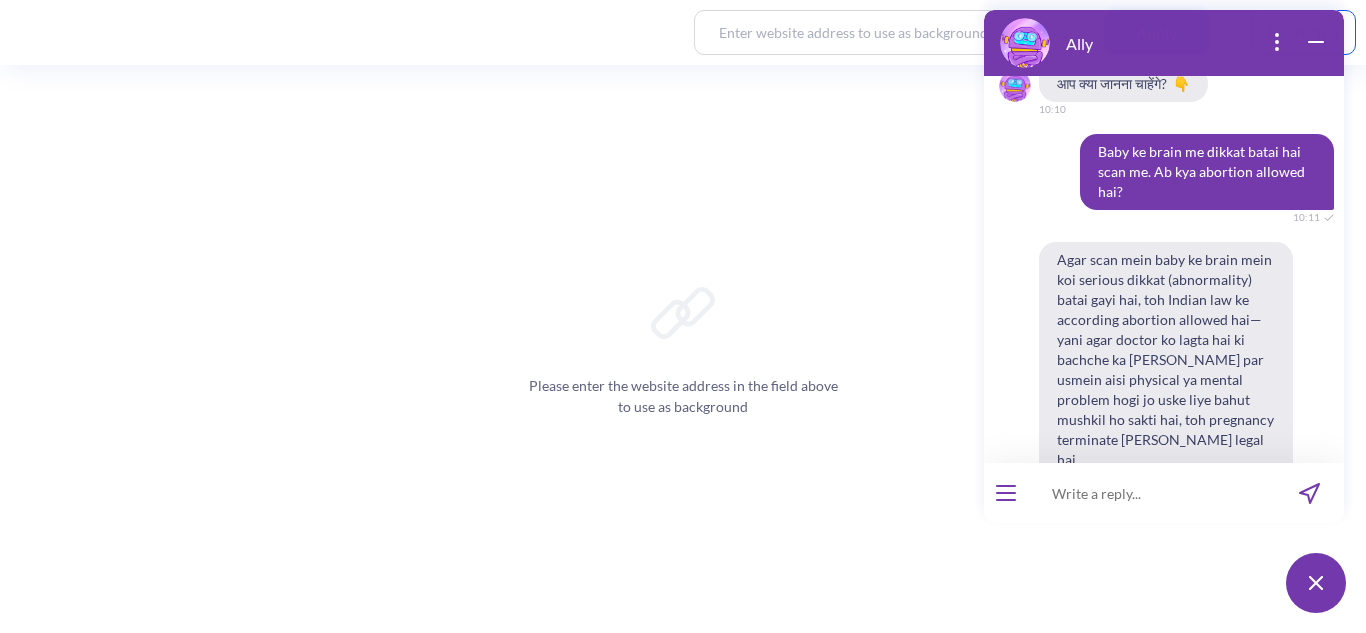 click on "Please enter the website address in the field above to use as background" at bounding box center [683, 349] 